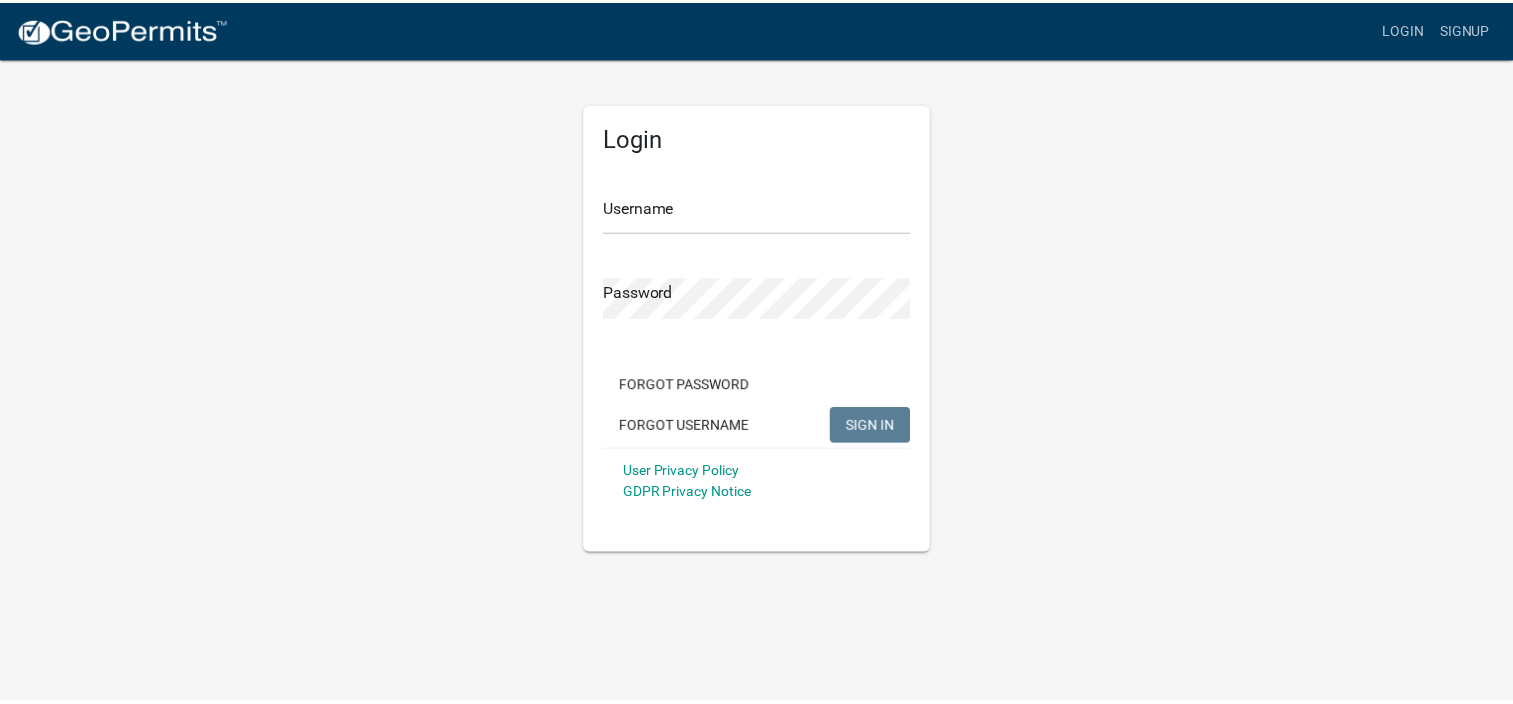 scroll, scrollTop: 0, scrollLeft: 0, axis: both 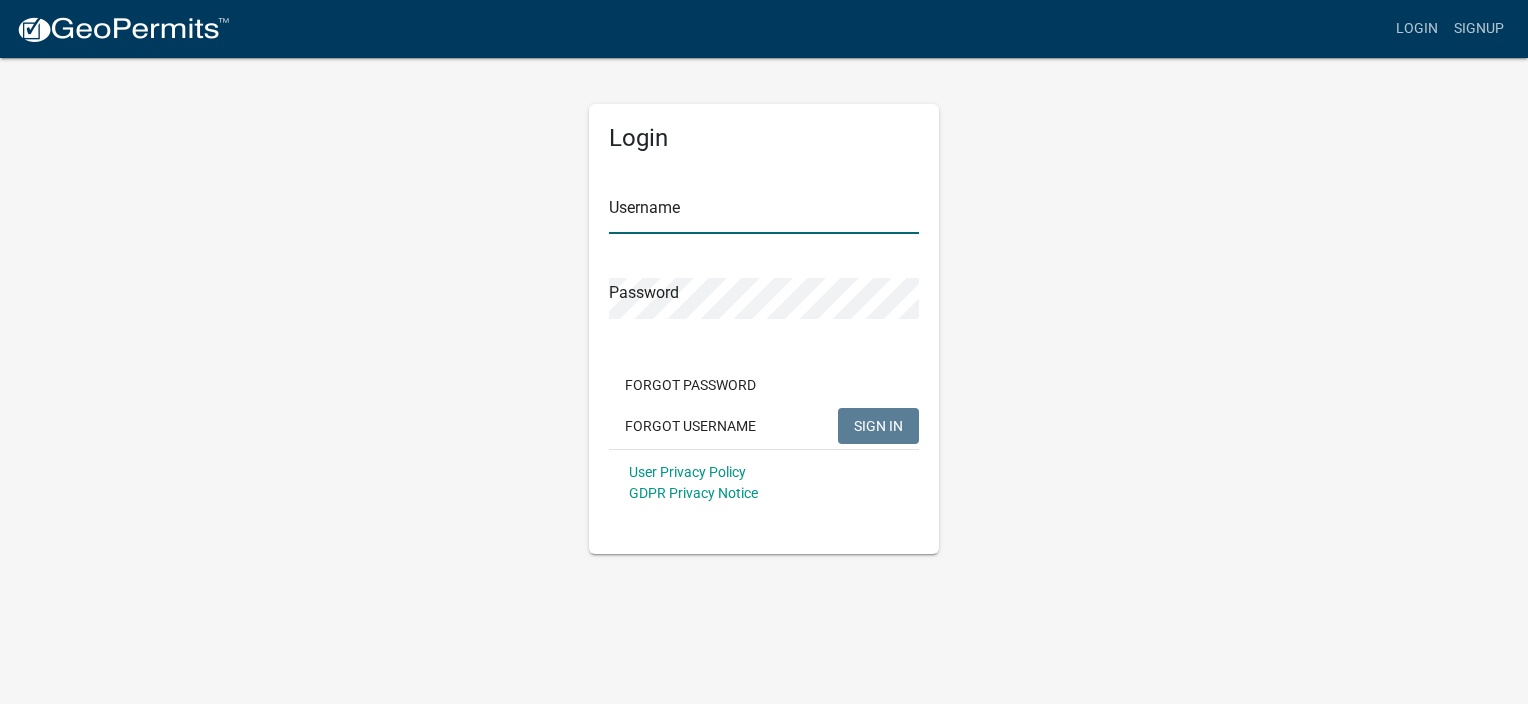 click on "Username" at bounding box center (764, 213) 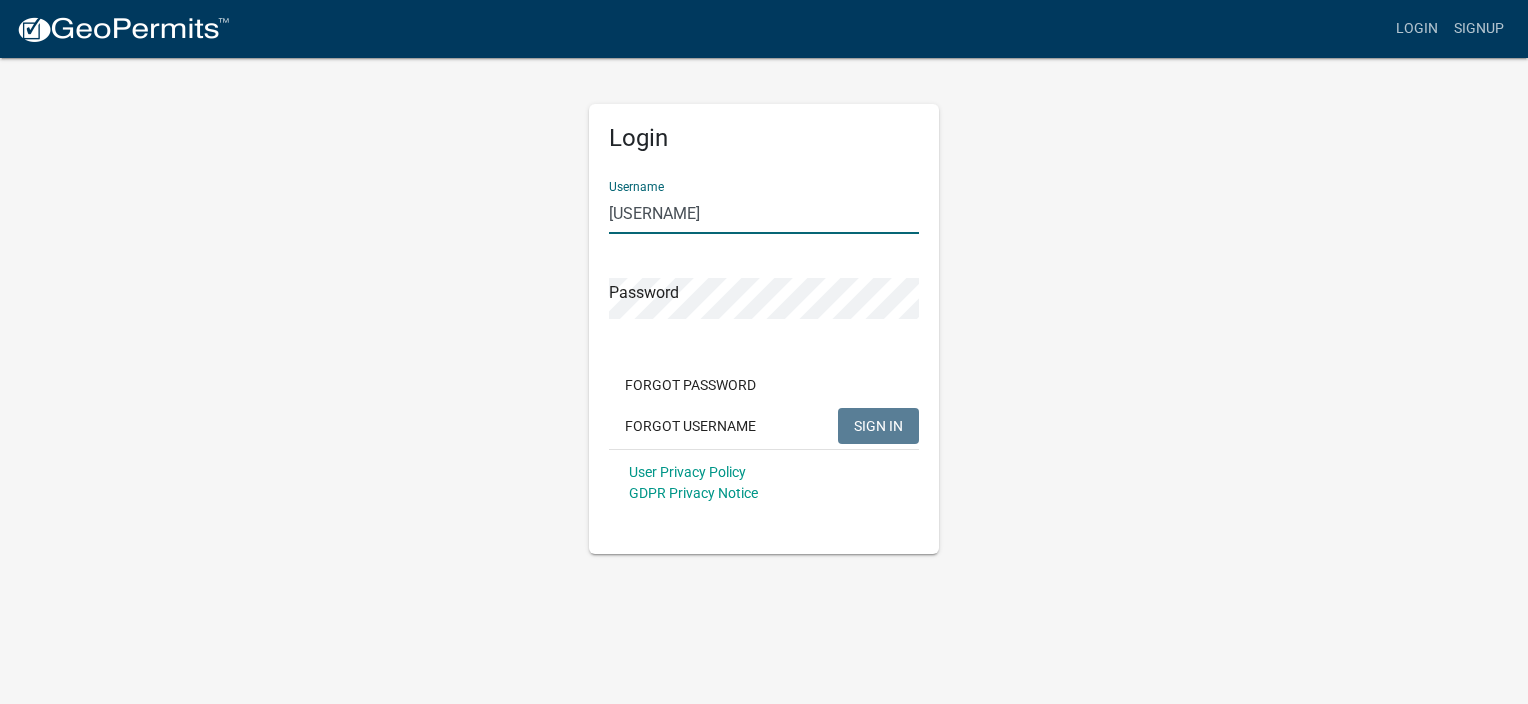 type on "[USERNAME]" 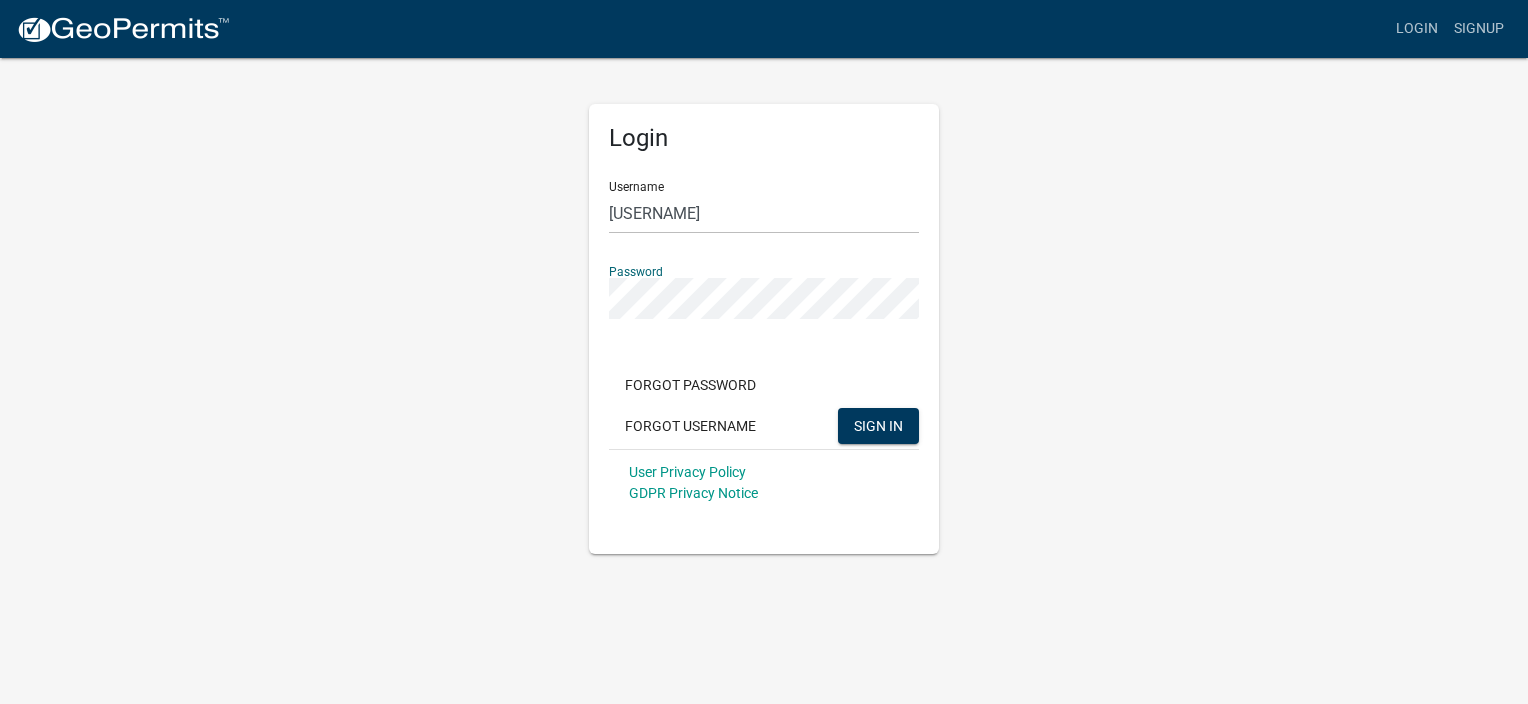 click on "SIGN IN" 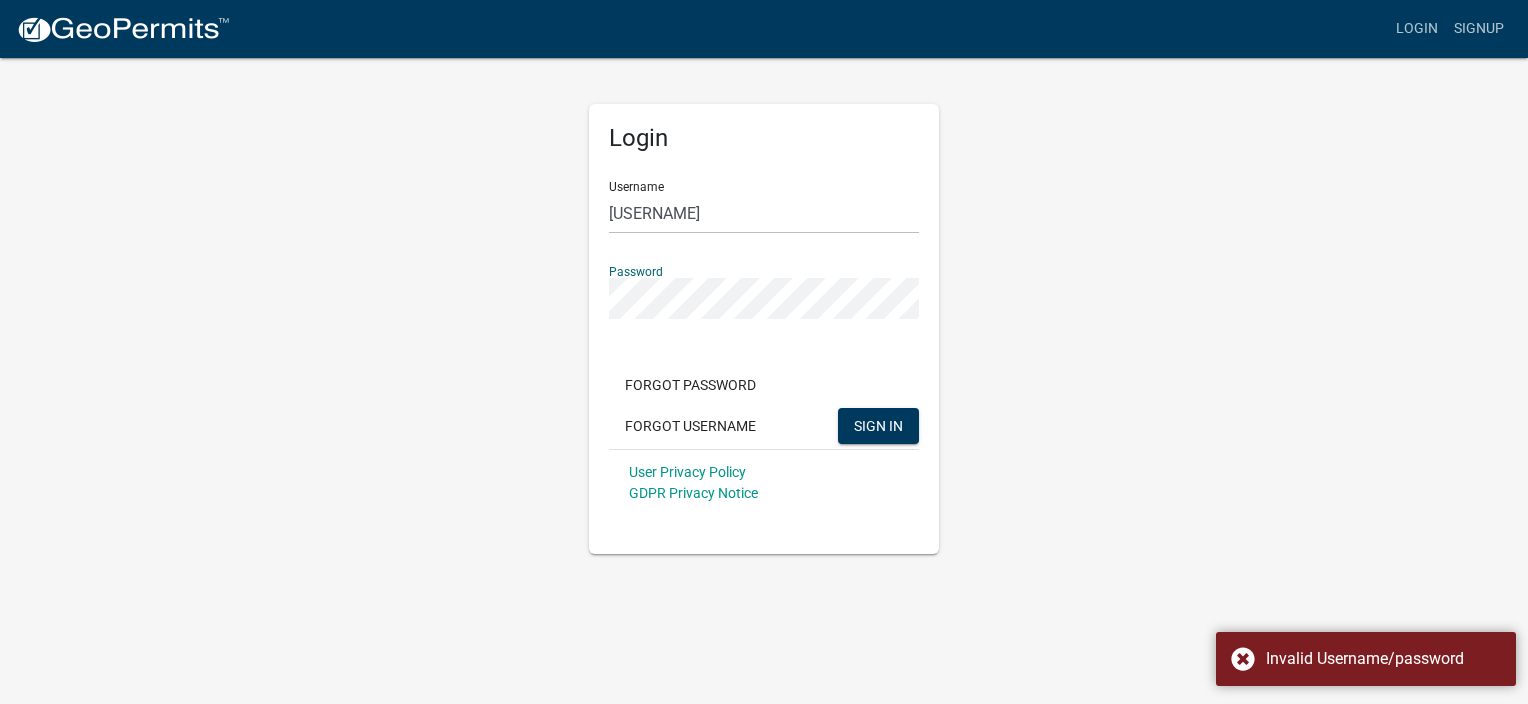 click on "SIGN IN" 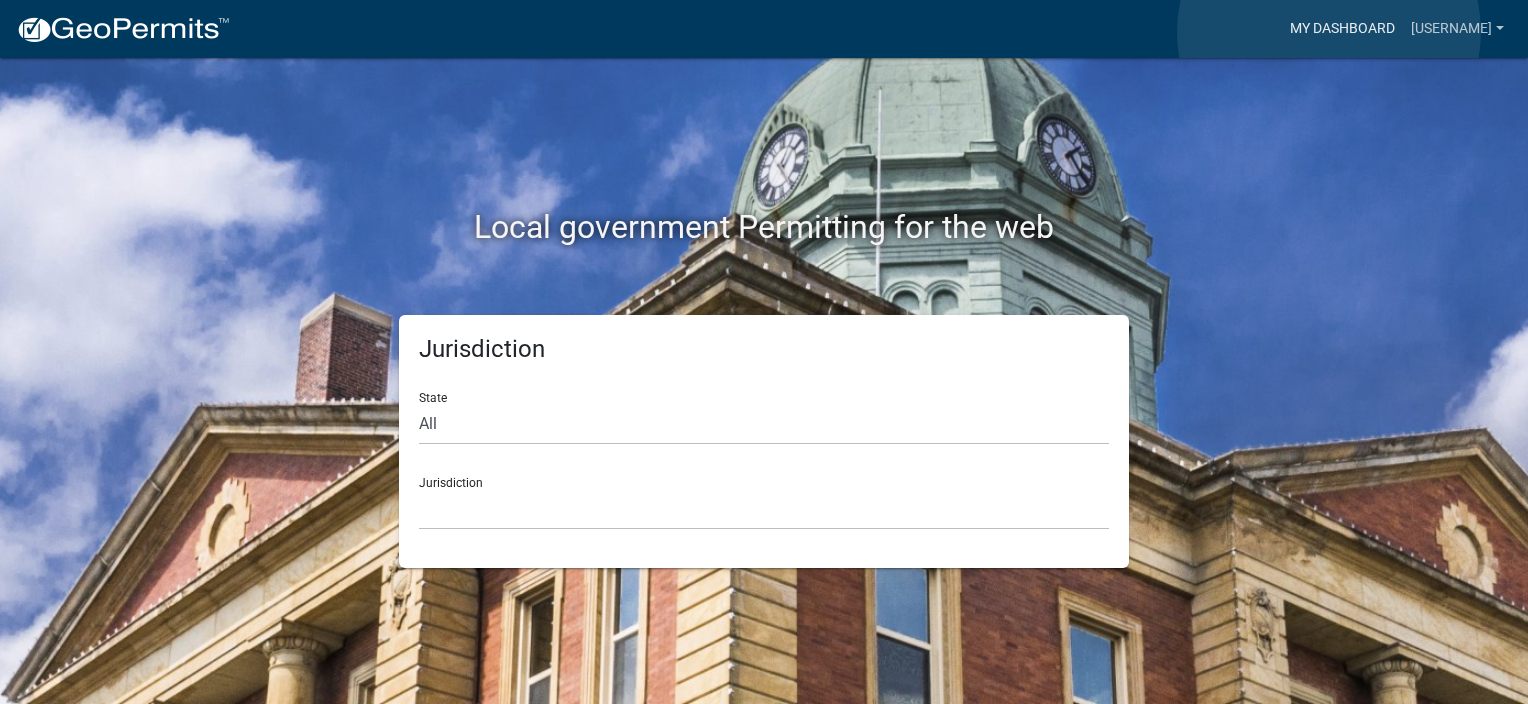 click on "My Dashboard" at bounding box center [1342, 29] 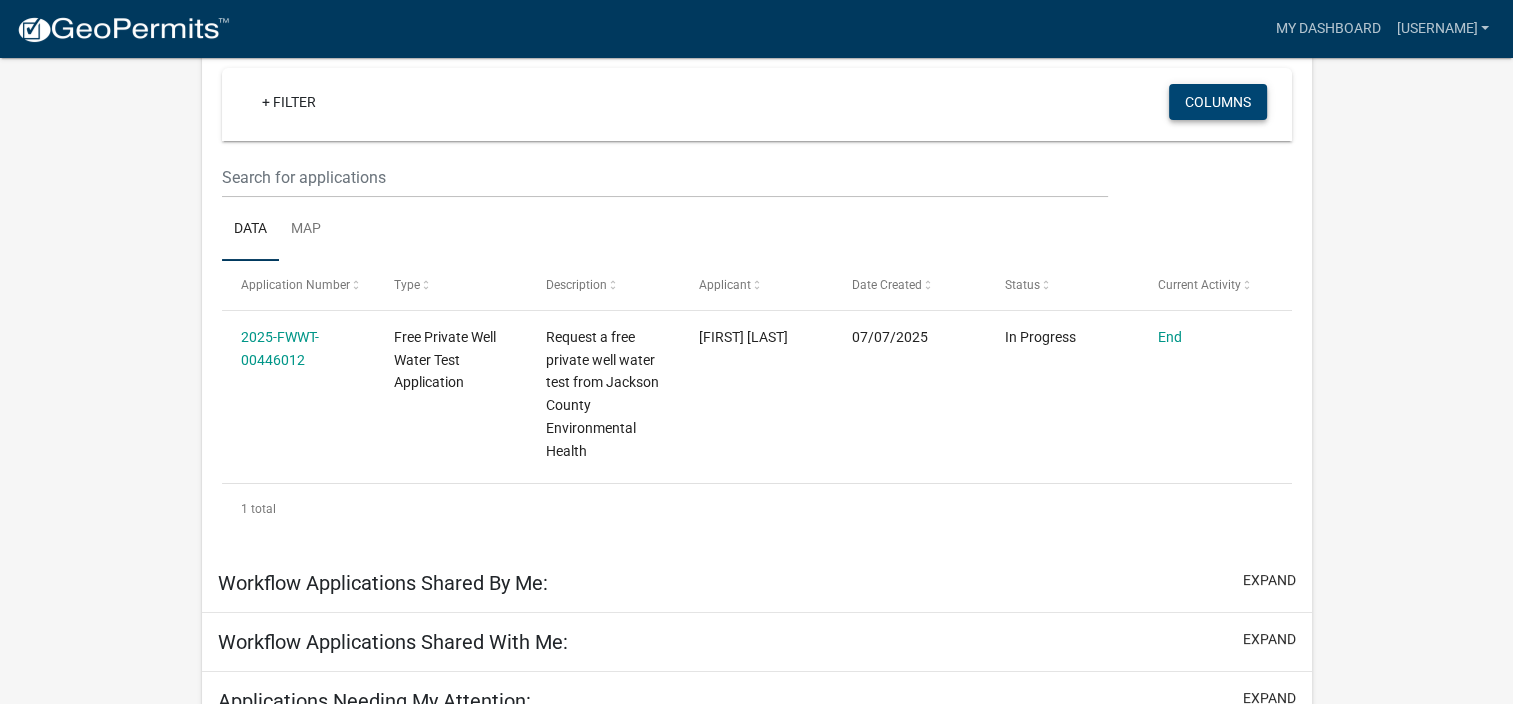 scroll, scrollTop: 186, scrollLeft: 0, axis: vertical 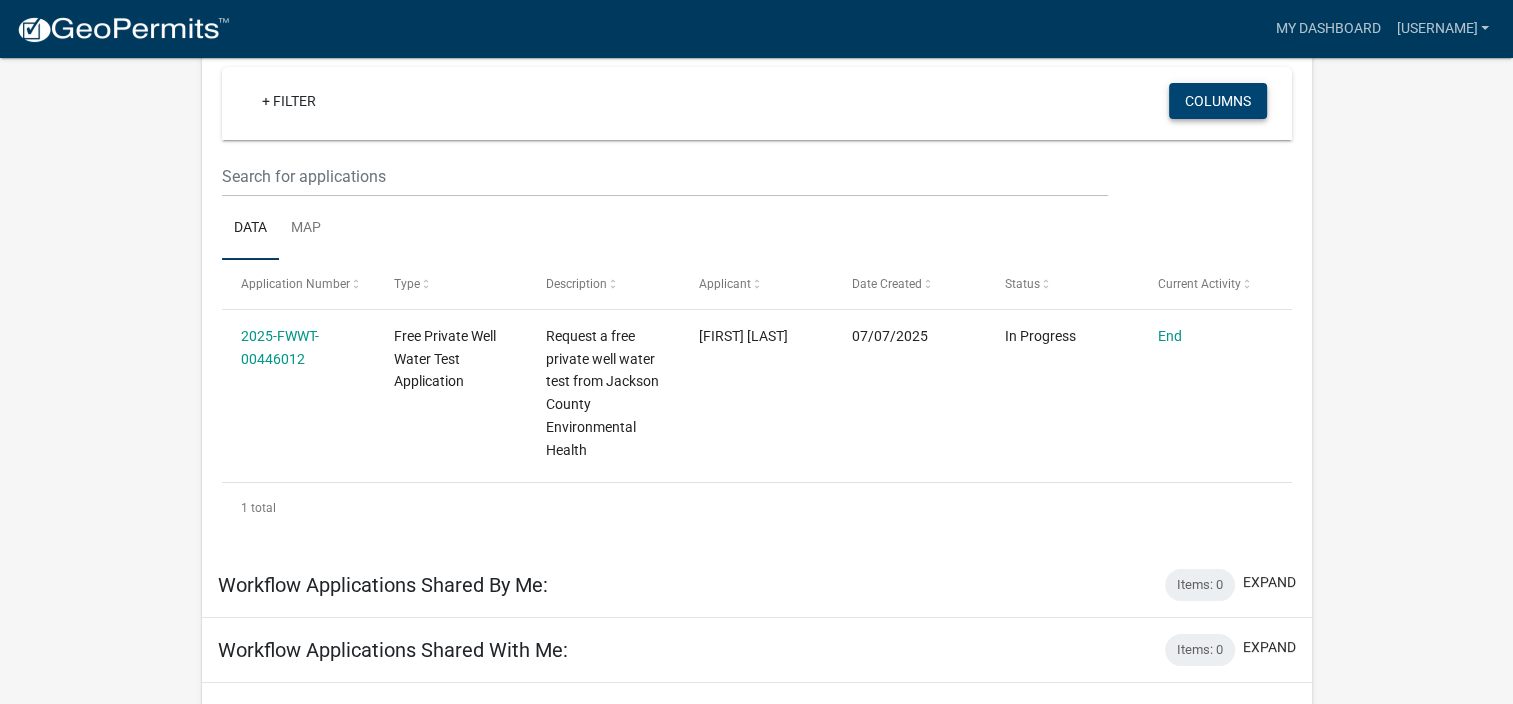drag, startPoint x: 1236, startPoint y: 97, endPoint x: 1232, endPoint y: 160, distance: 63.126858 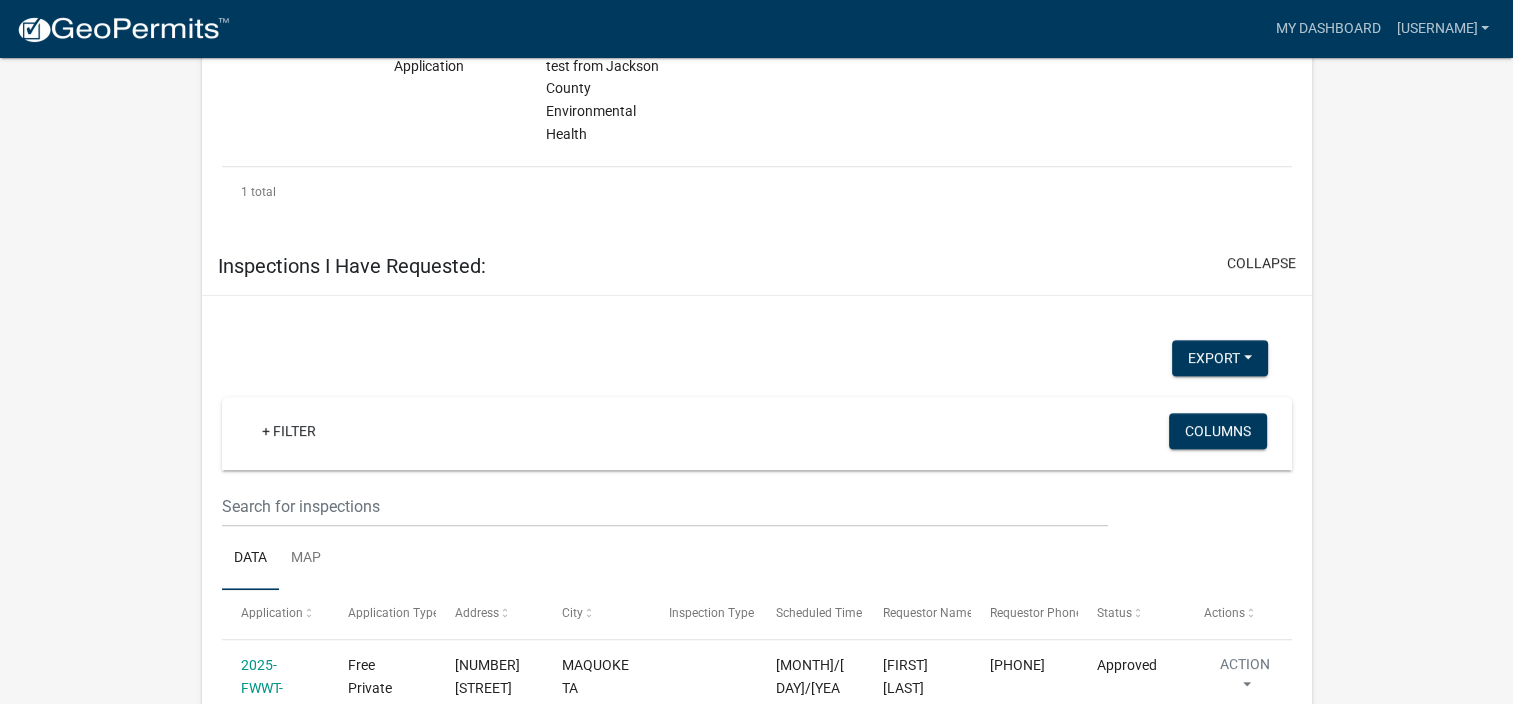 scroll, scrollTop: 1409, scrollLeft: 0, axis: vertical 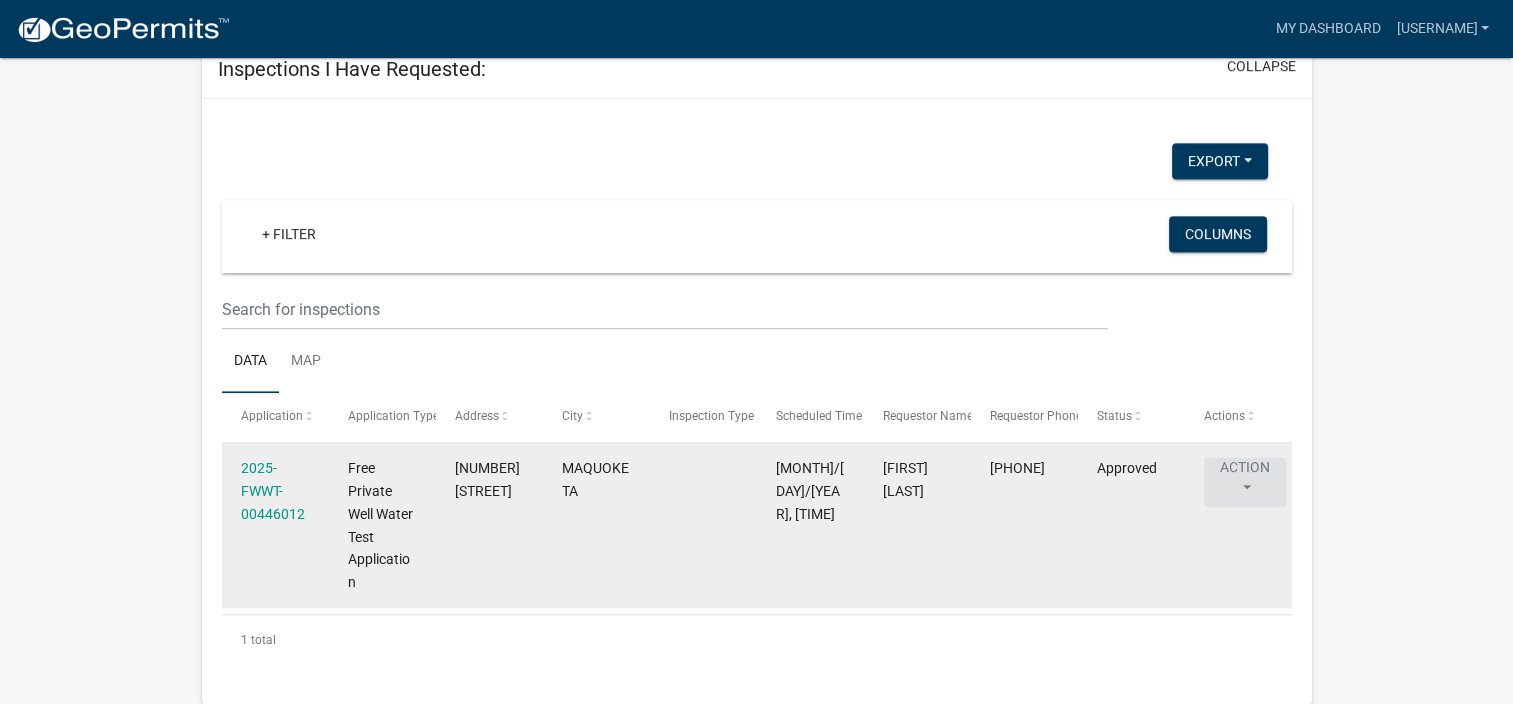 click on "Action" at bounding box center [1245, 482] 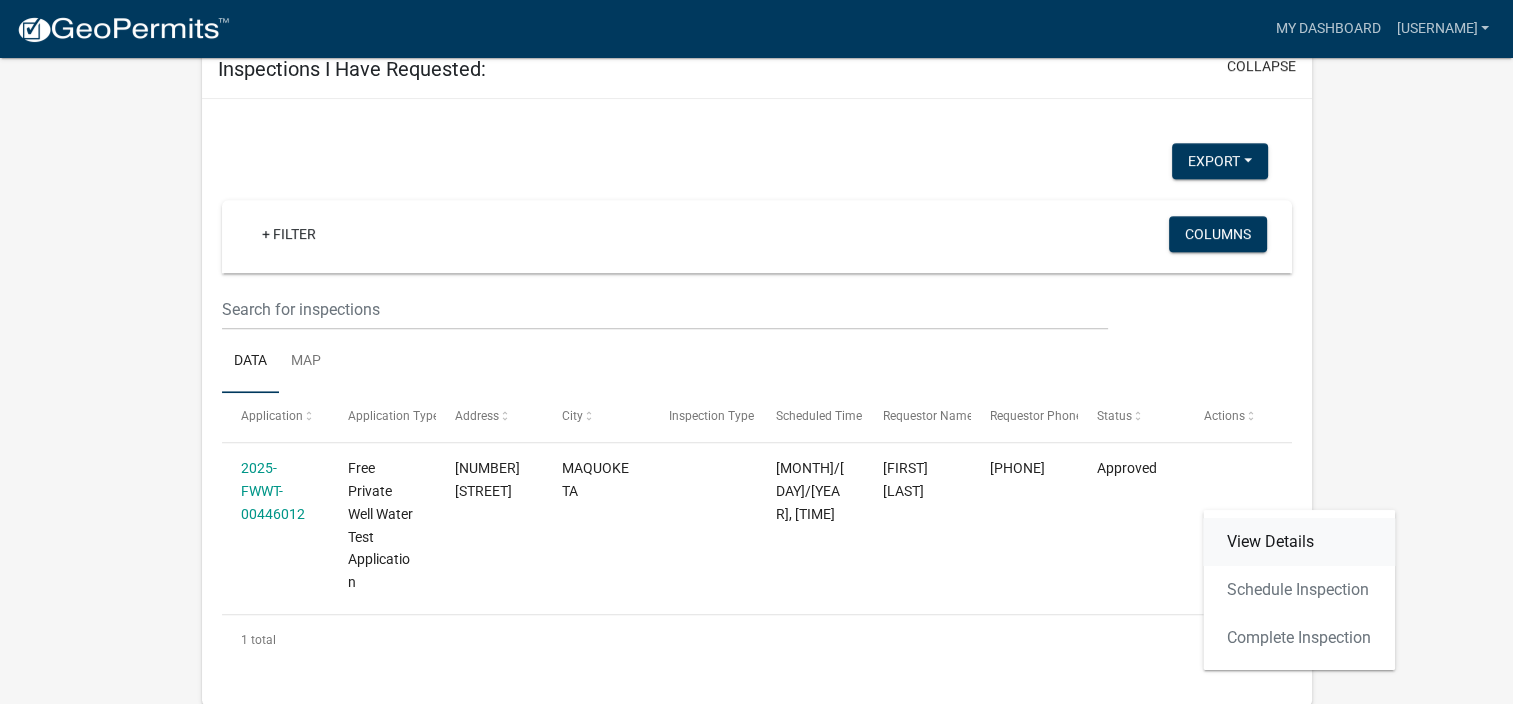 click on "View Details" at bounding box center (1299, 542) 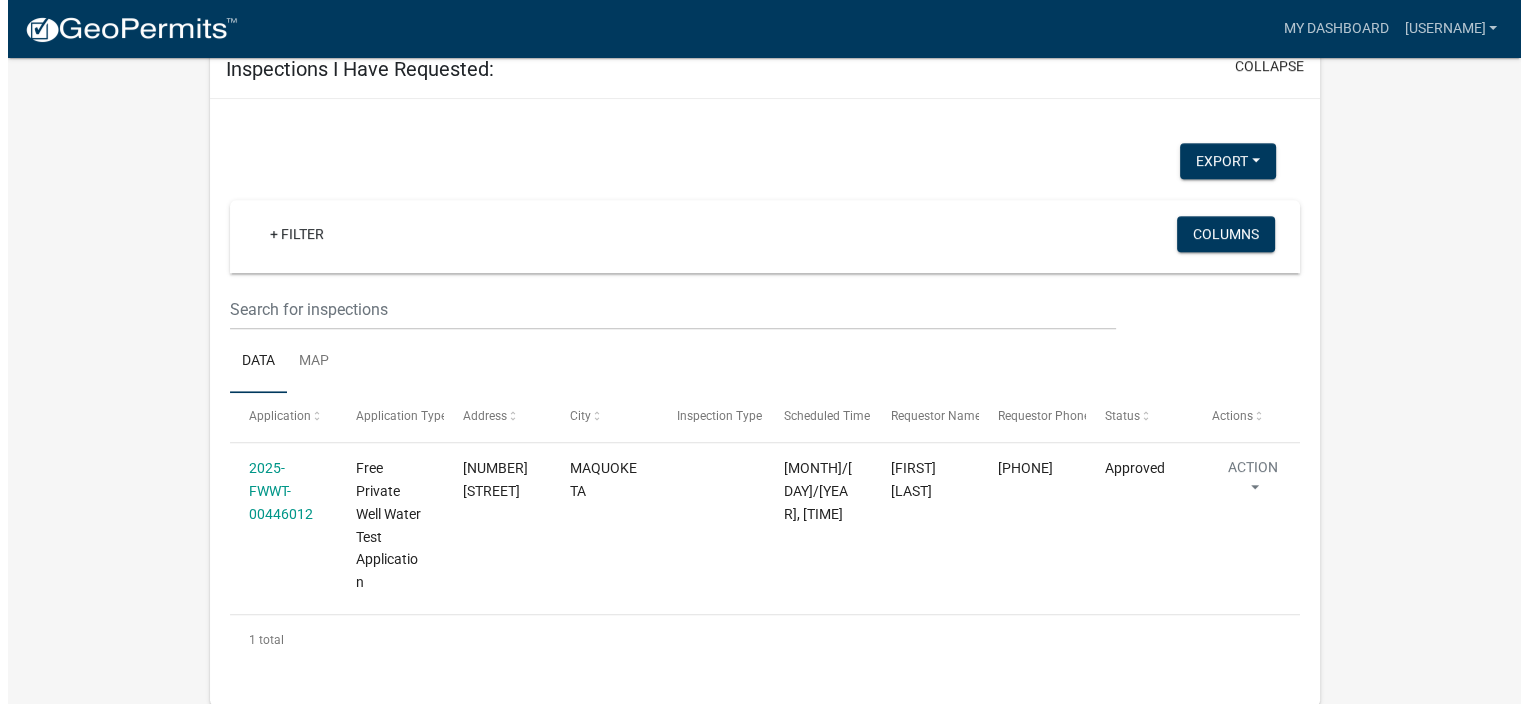 scroll, scrollTop: 0, scrollLeft: 0, axis: both 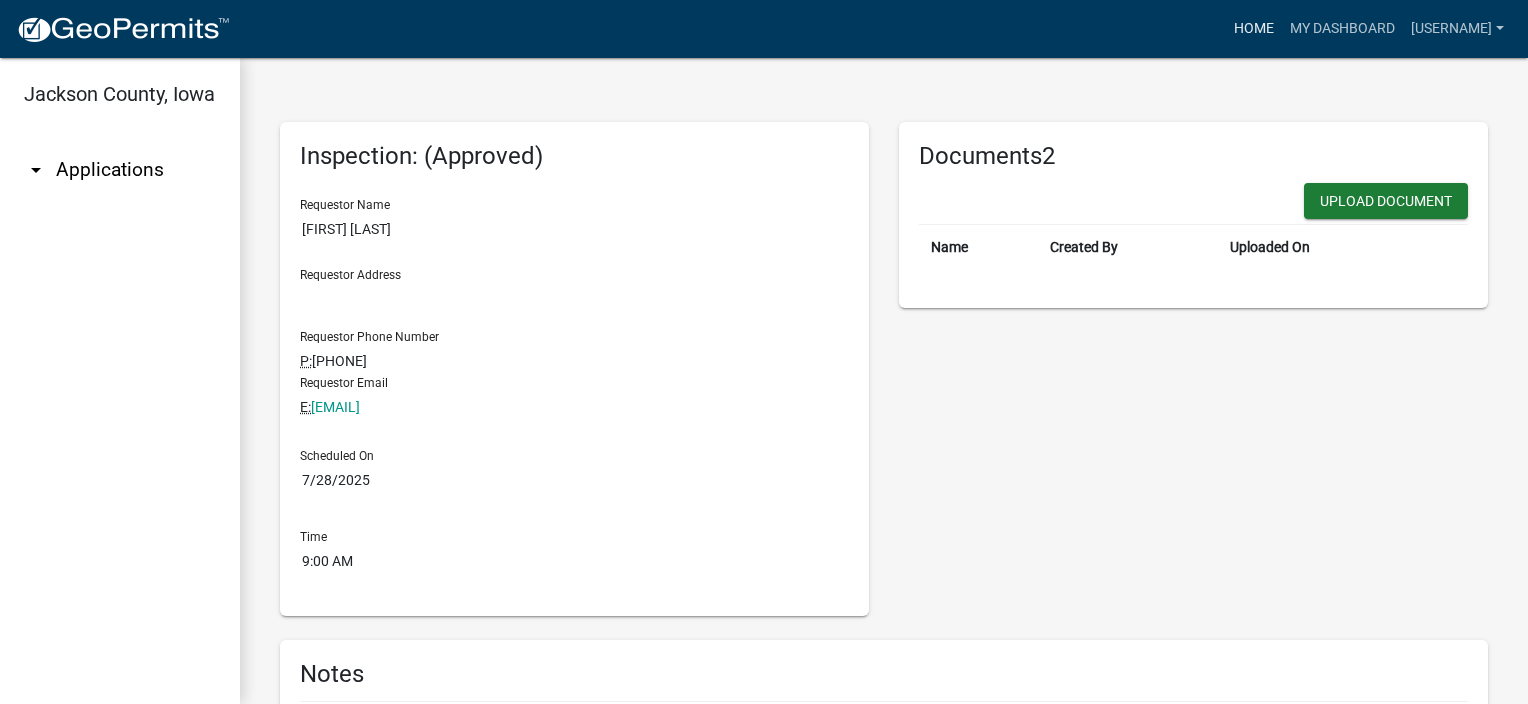 click on "Home" at bounding box center [1254, 29] 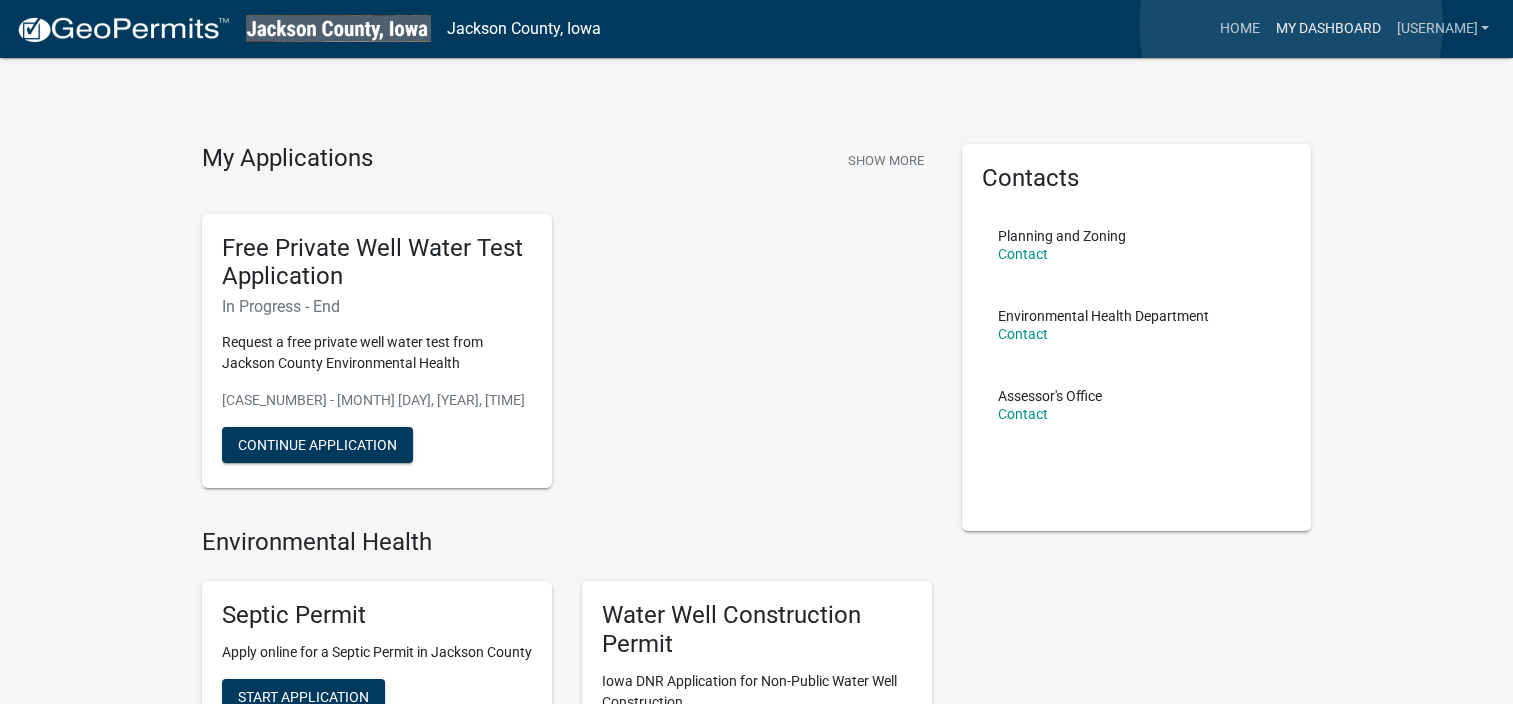 click on "My Dashboard" at bounding box center [1327, 29] 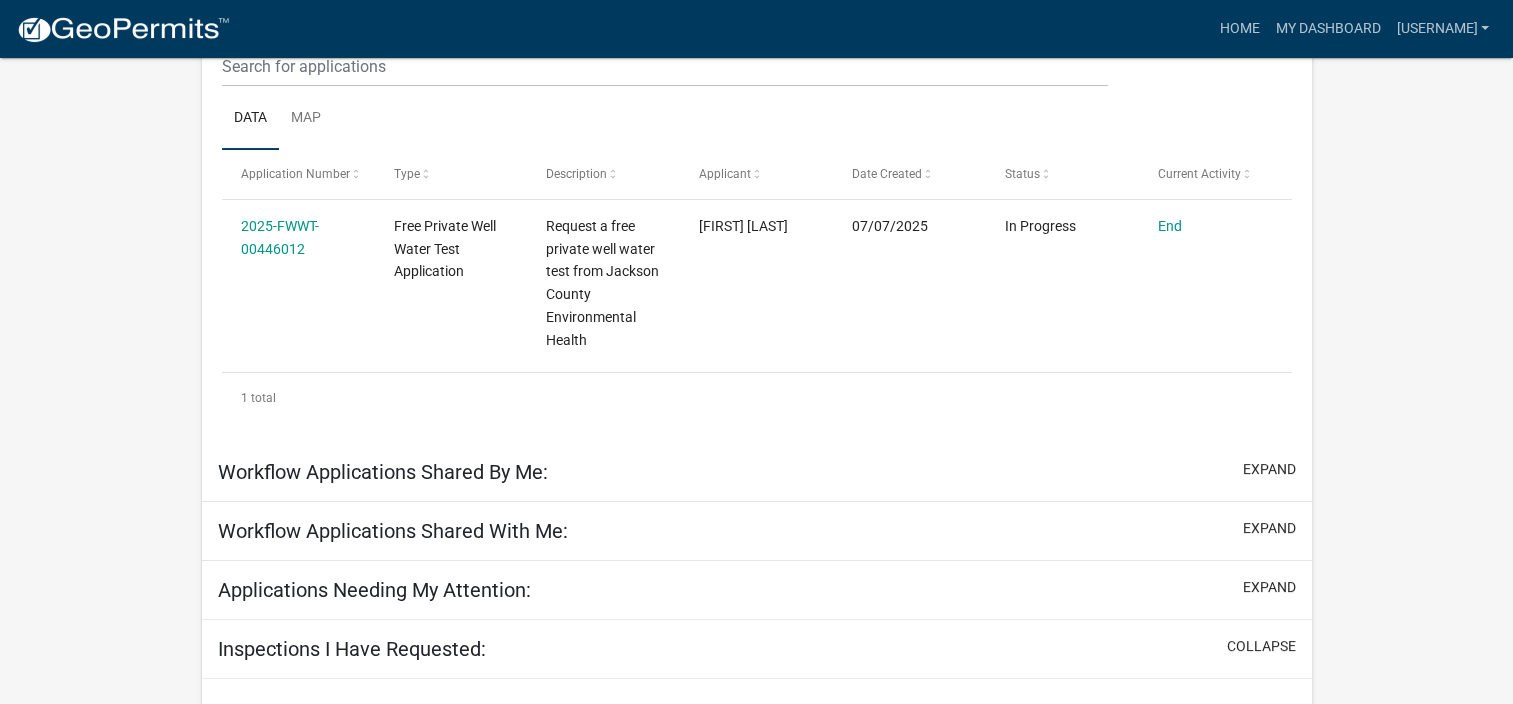 scroll, scrollTop: 332, scrollLeft: 0, axis: vertical 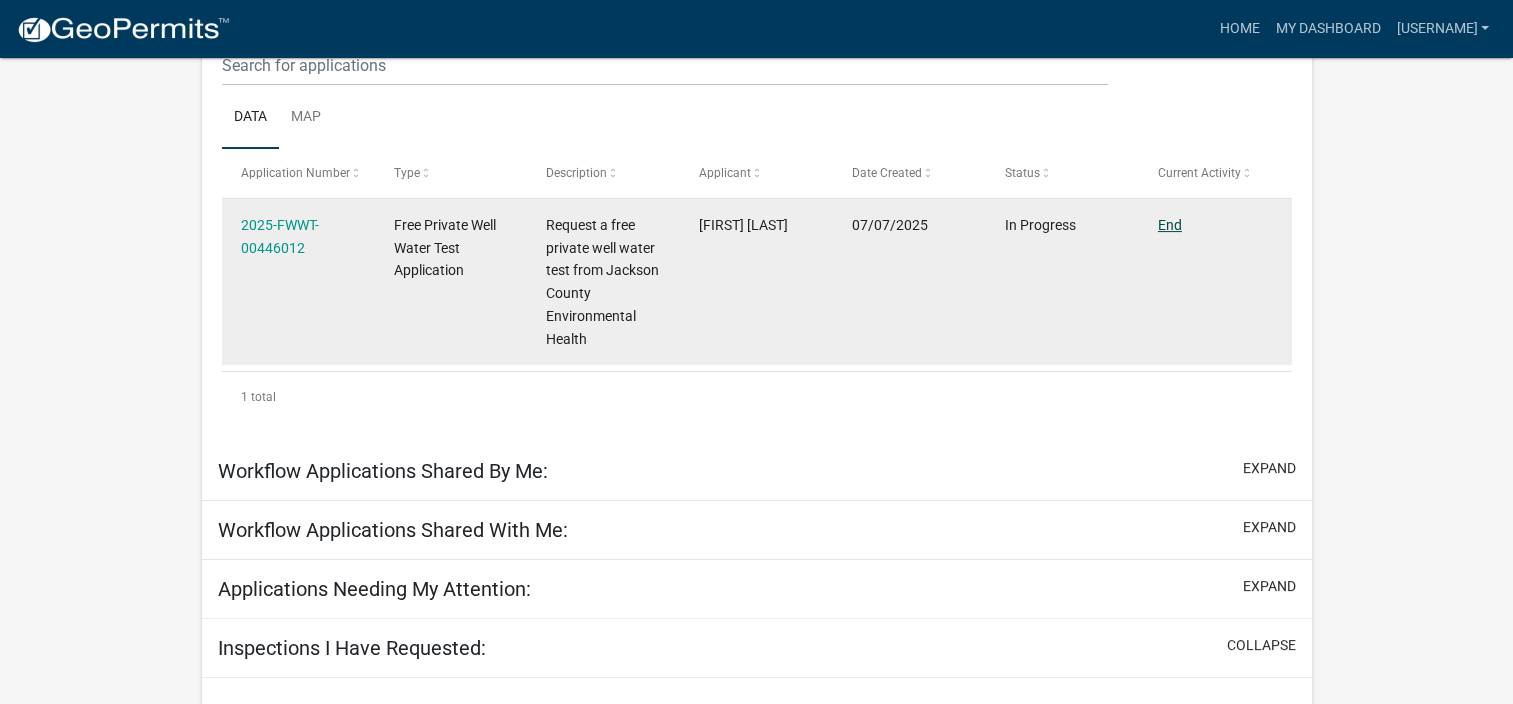 click on "End" 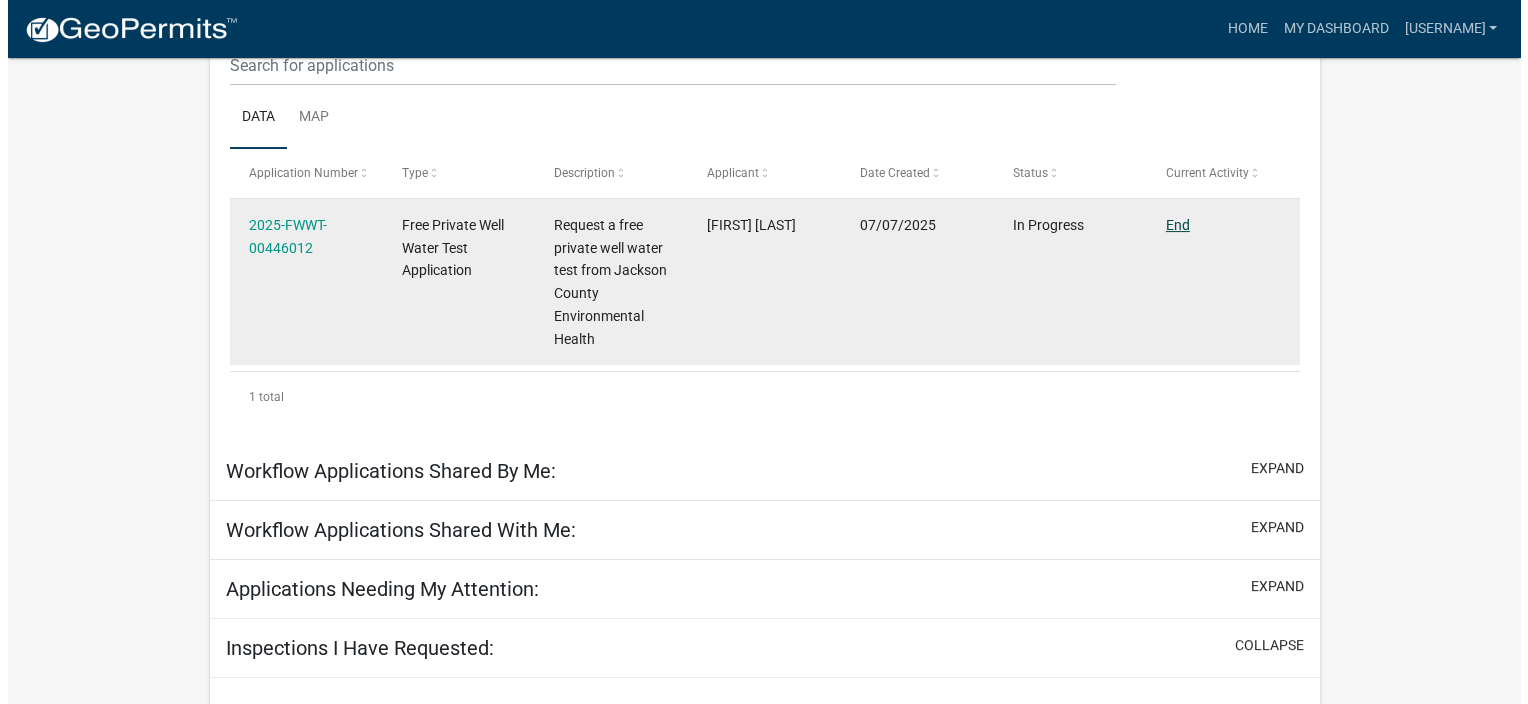 scroll, scrollTop: 0, scrollLeft: 0, axis: both 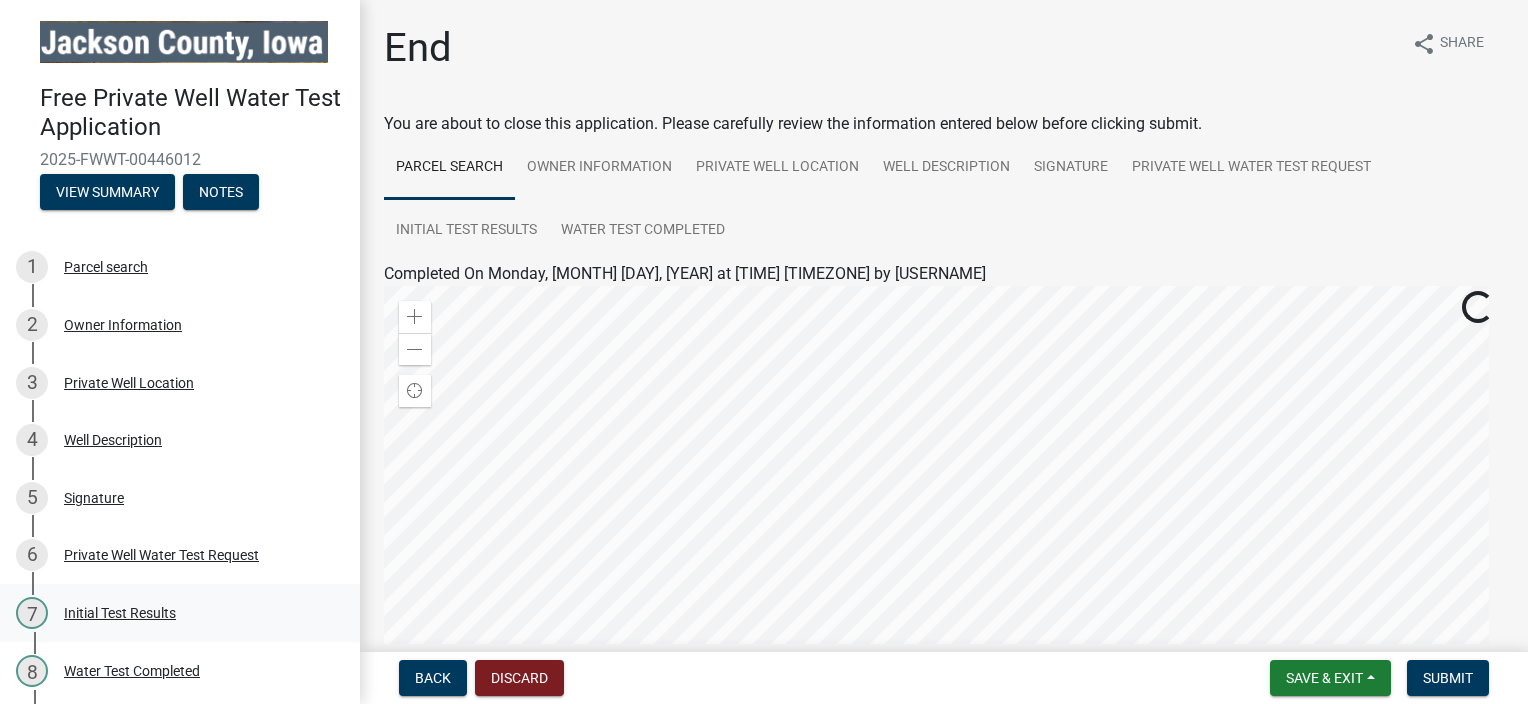 click on "Initial Test Results" at bounding box center [120, 613] 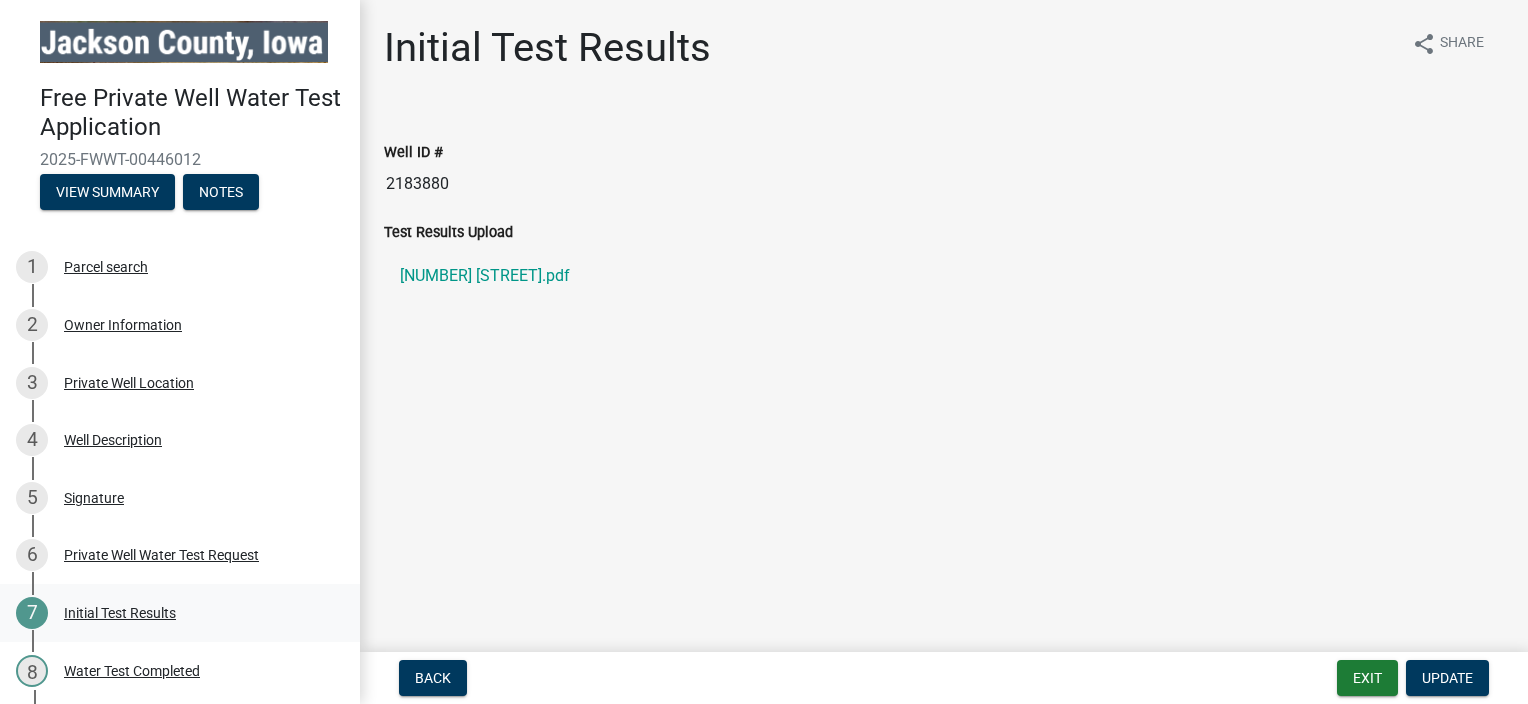 scroll, scrollTop: 59, scrollLeft: 0, axis: vertical 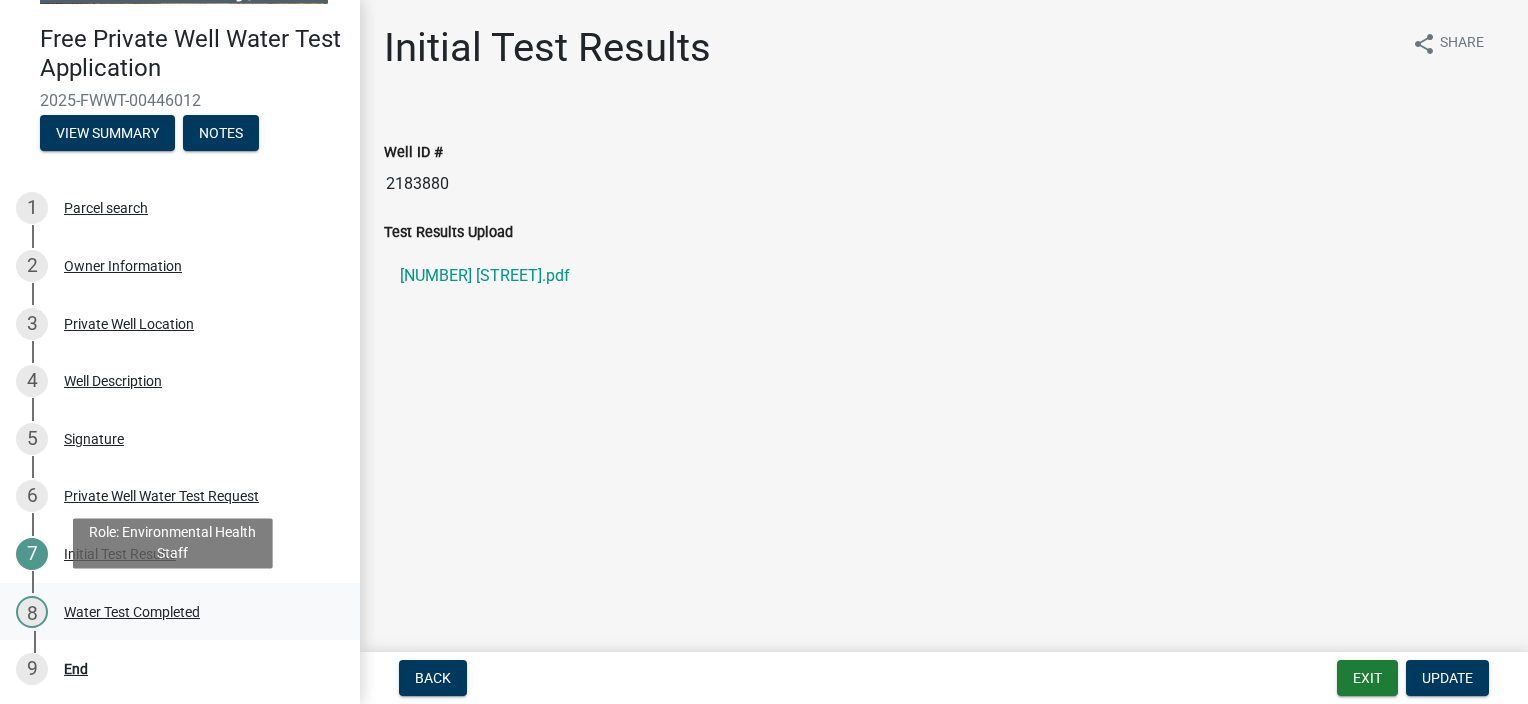 click on "Water Test Completed" at bounding box center [132, 612] 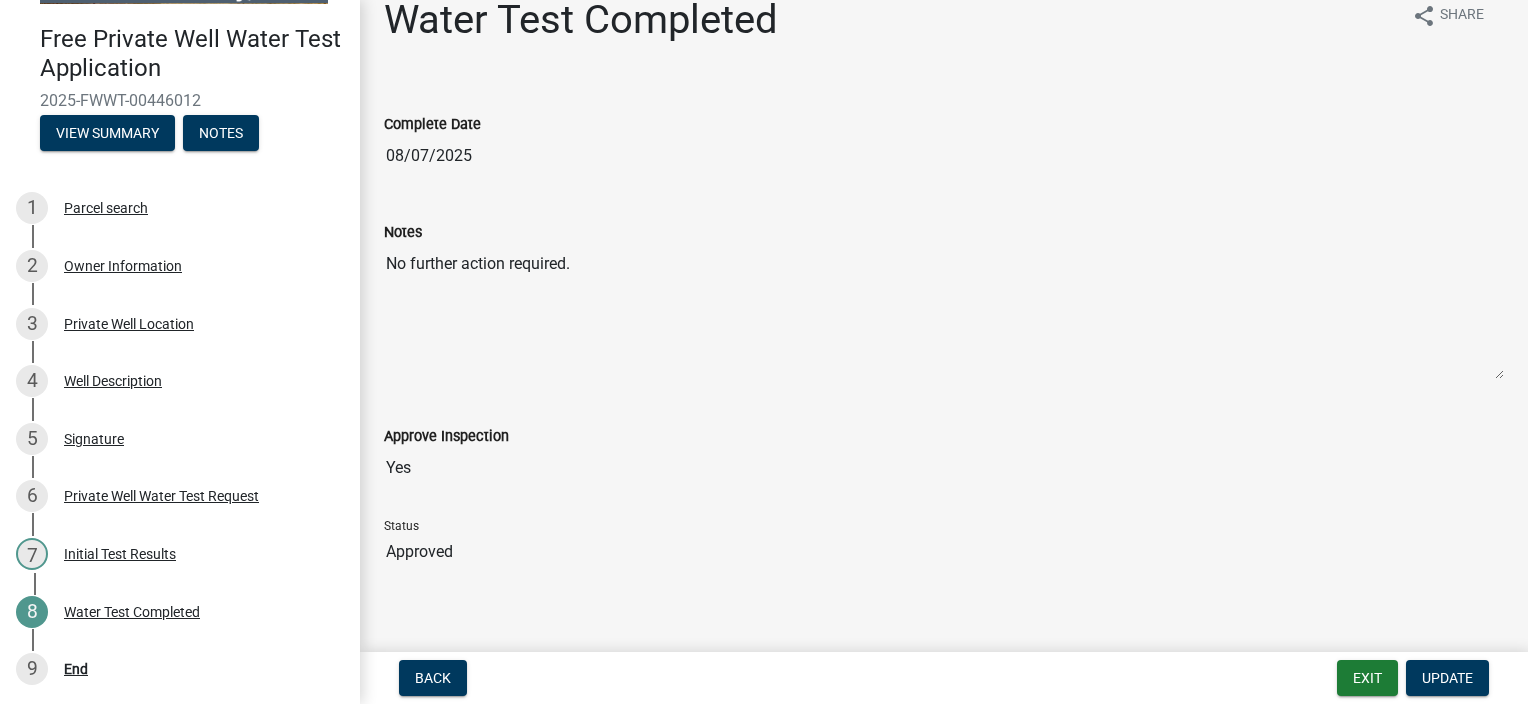 scroll, scrollTop: 32, scrollLeft: 0, axis: vertical 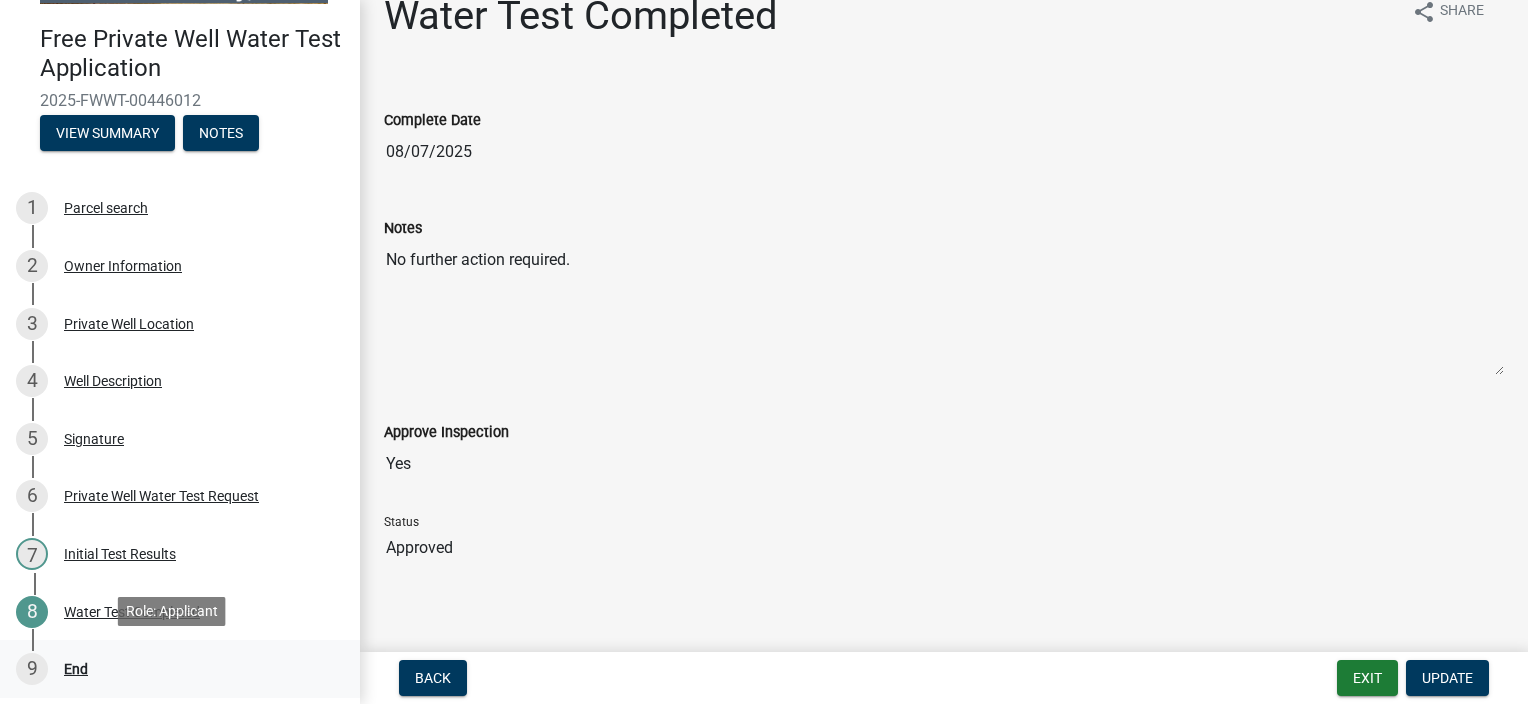 click on "9   End" at bounding box center (172, 669) 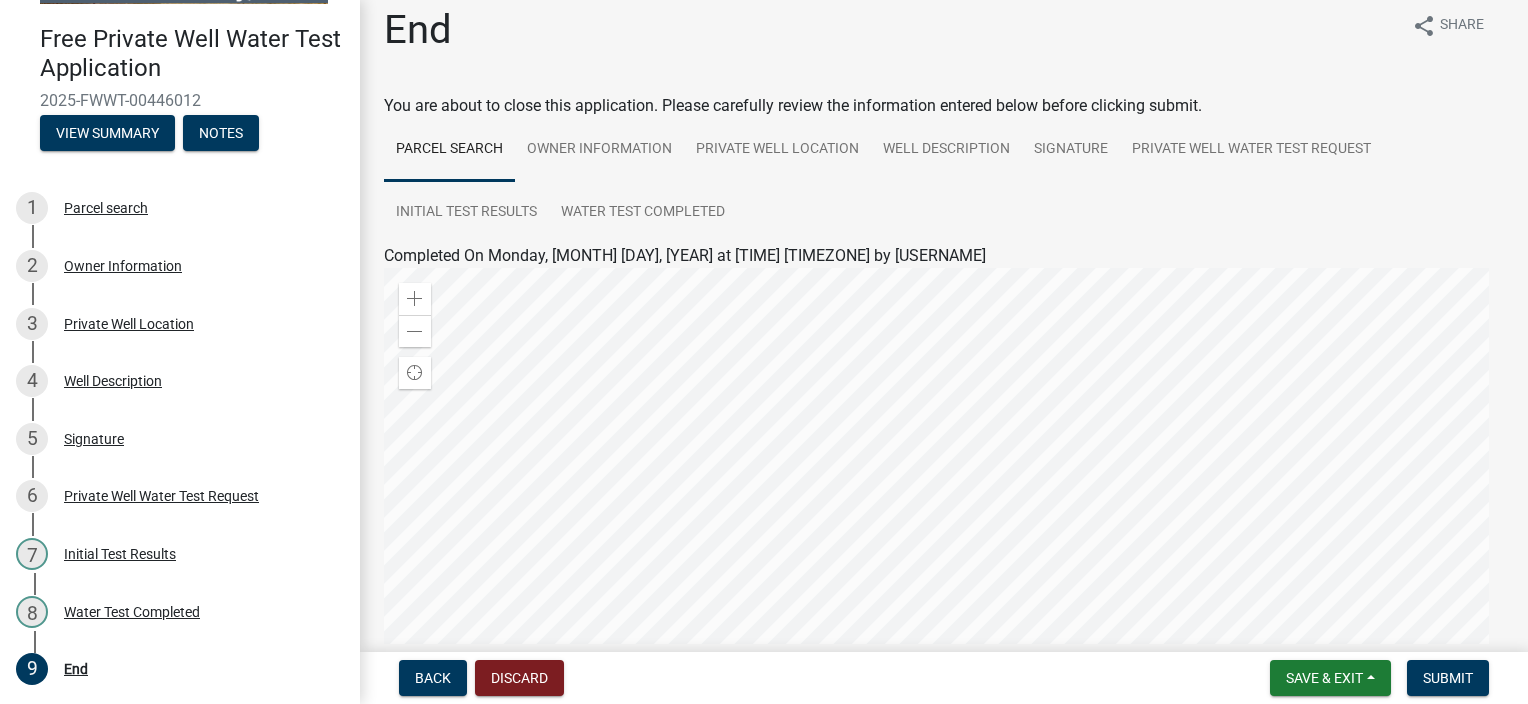 scroll, scrollTop: 17, scrollLeft: 0, axis: vertical 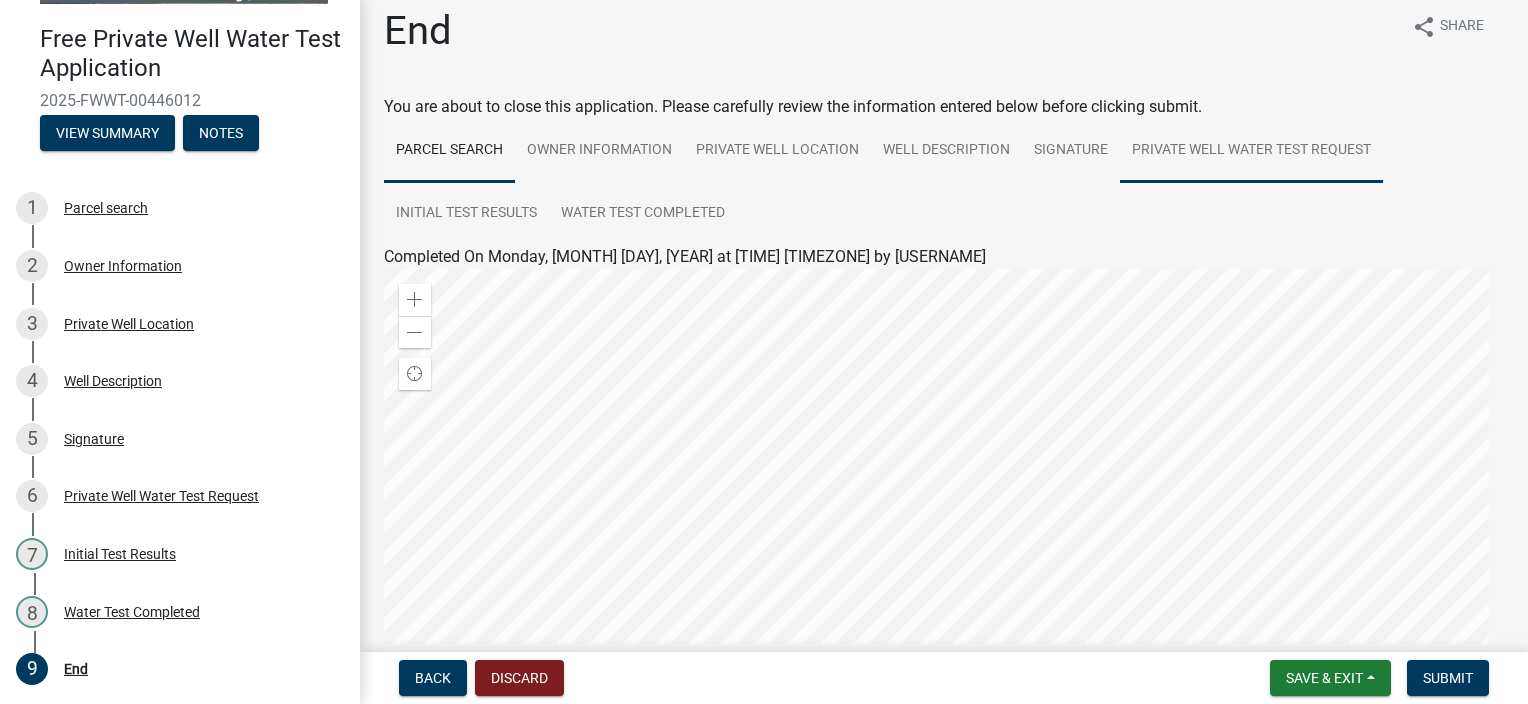 click on "Private Well Water Test Request" at bounding box center [1251, 151] 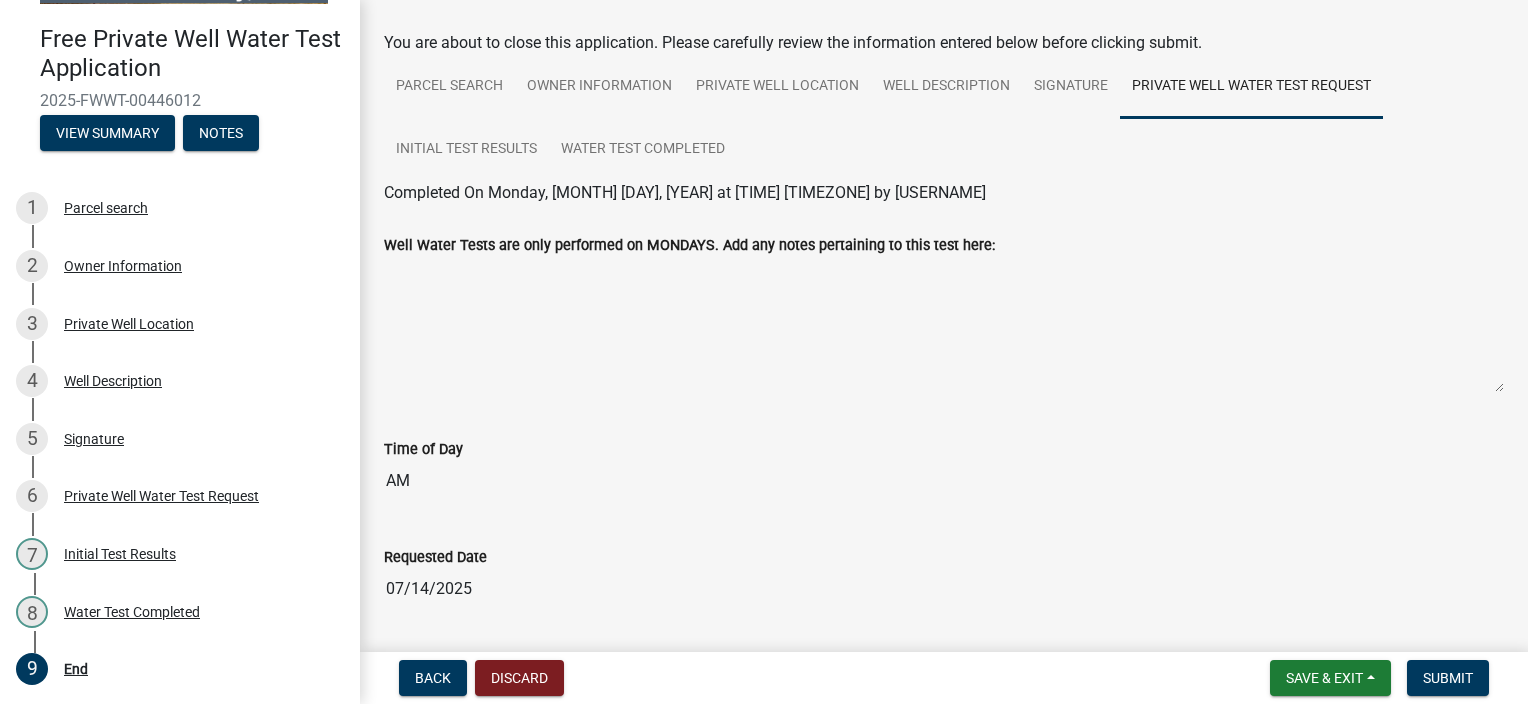 scroll, scrollTop: 0, scrollLeft: 0, axis: both 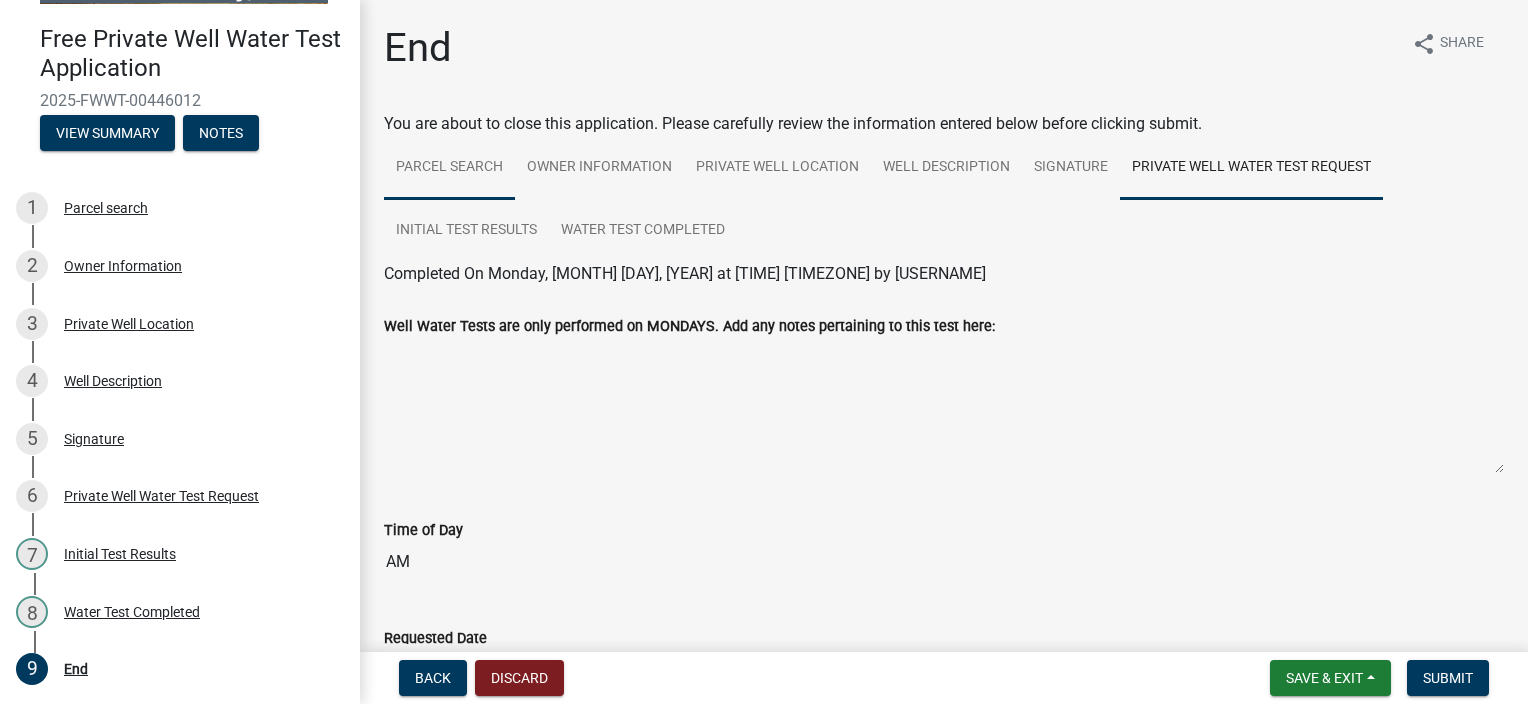click on "Parcel search" at bounding box center [449, 168] 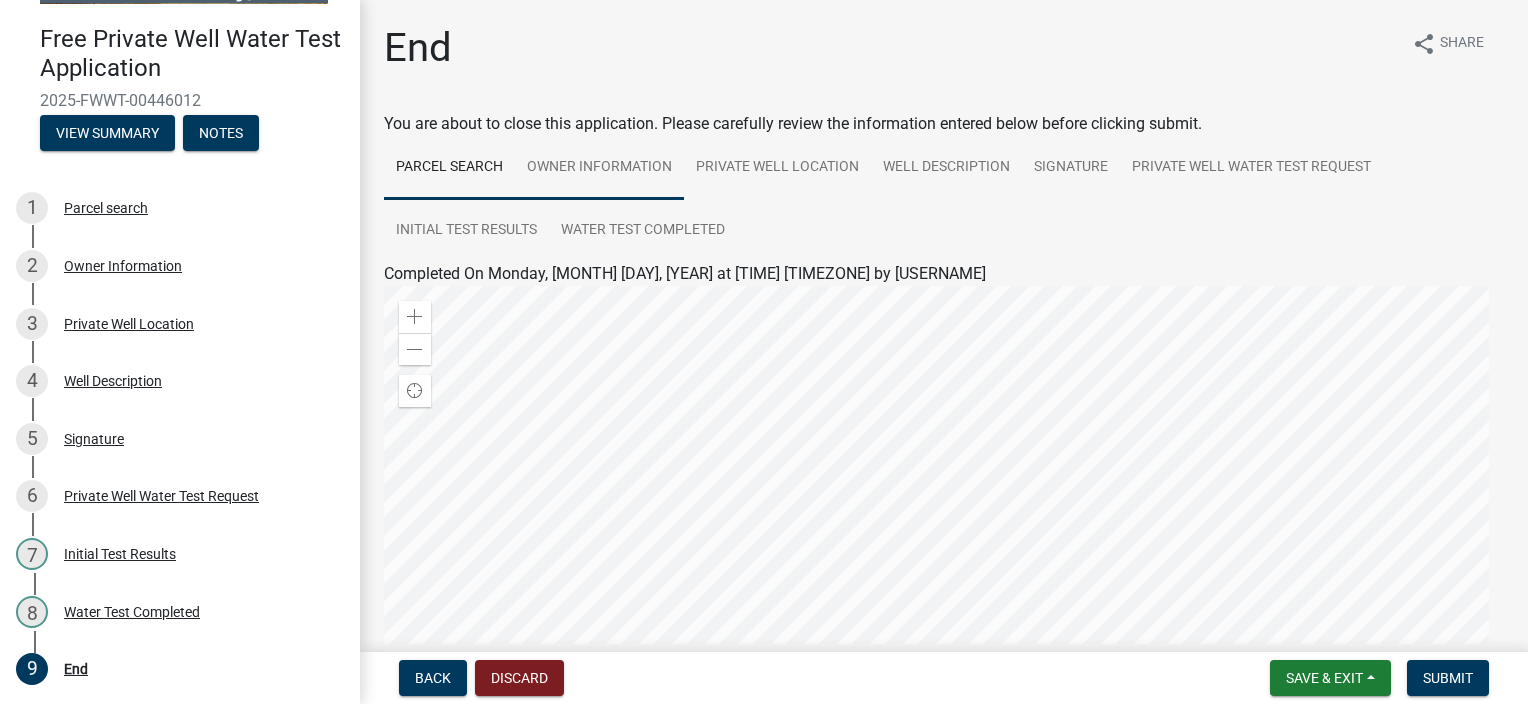 click on "Owner Information" at bounding box center (599, 168) 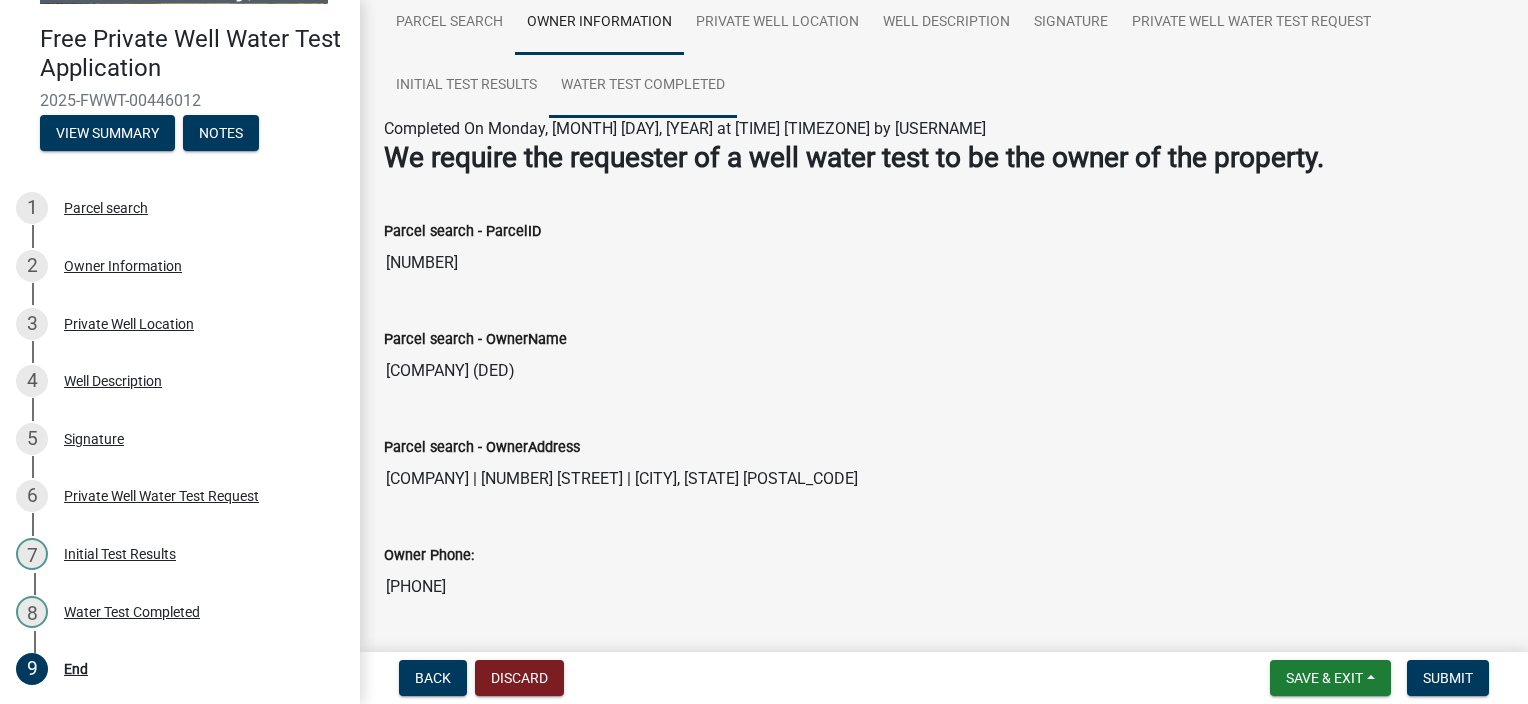 scroll, scrollTop: 0, scrollLeft: 0, axis: both 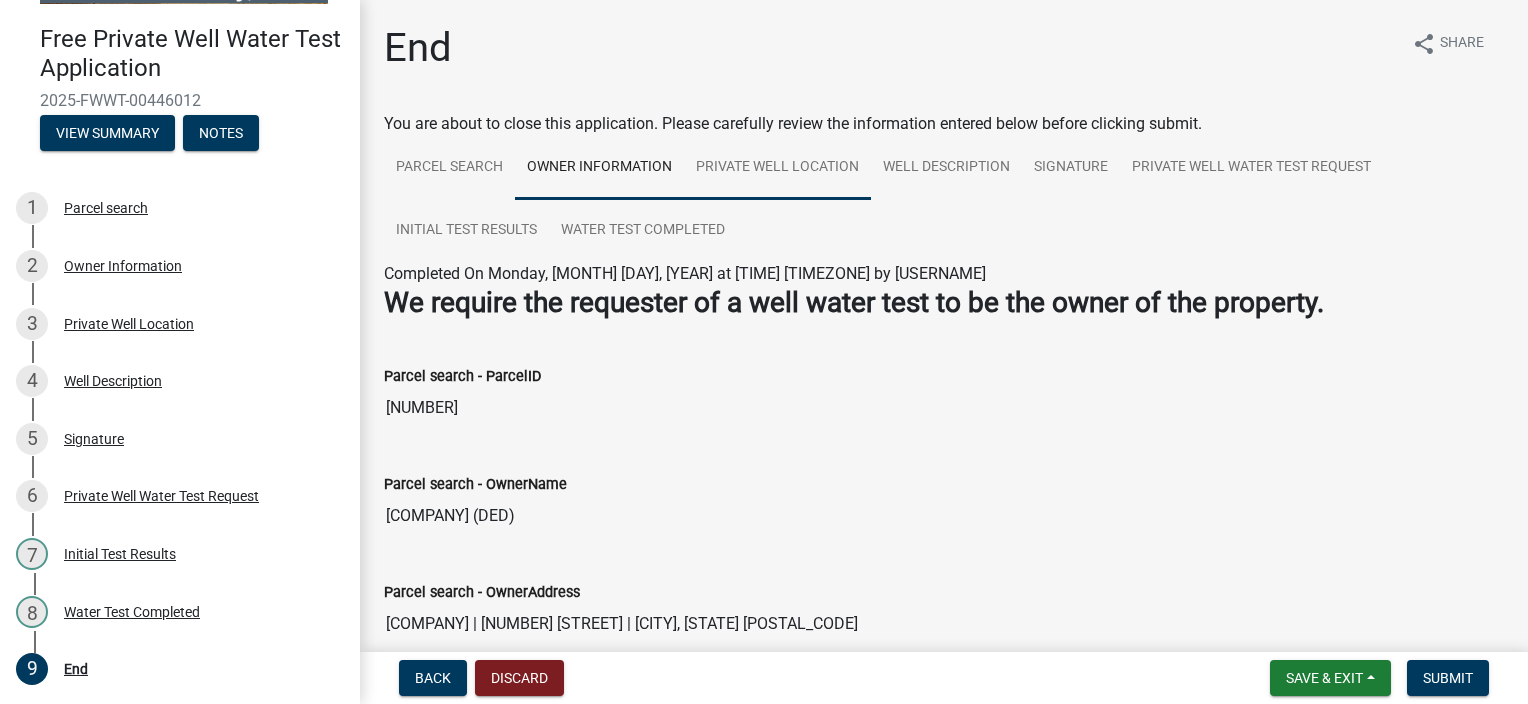 click on "Private Well Location" at bounding box center (777, 168) 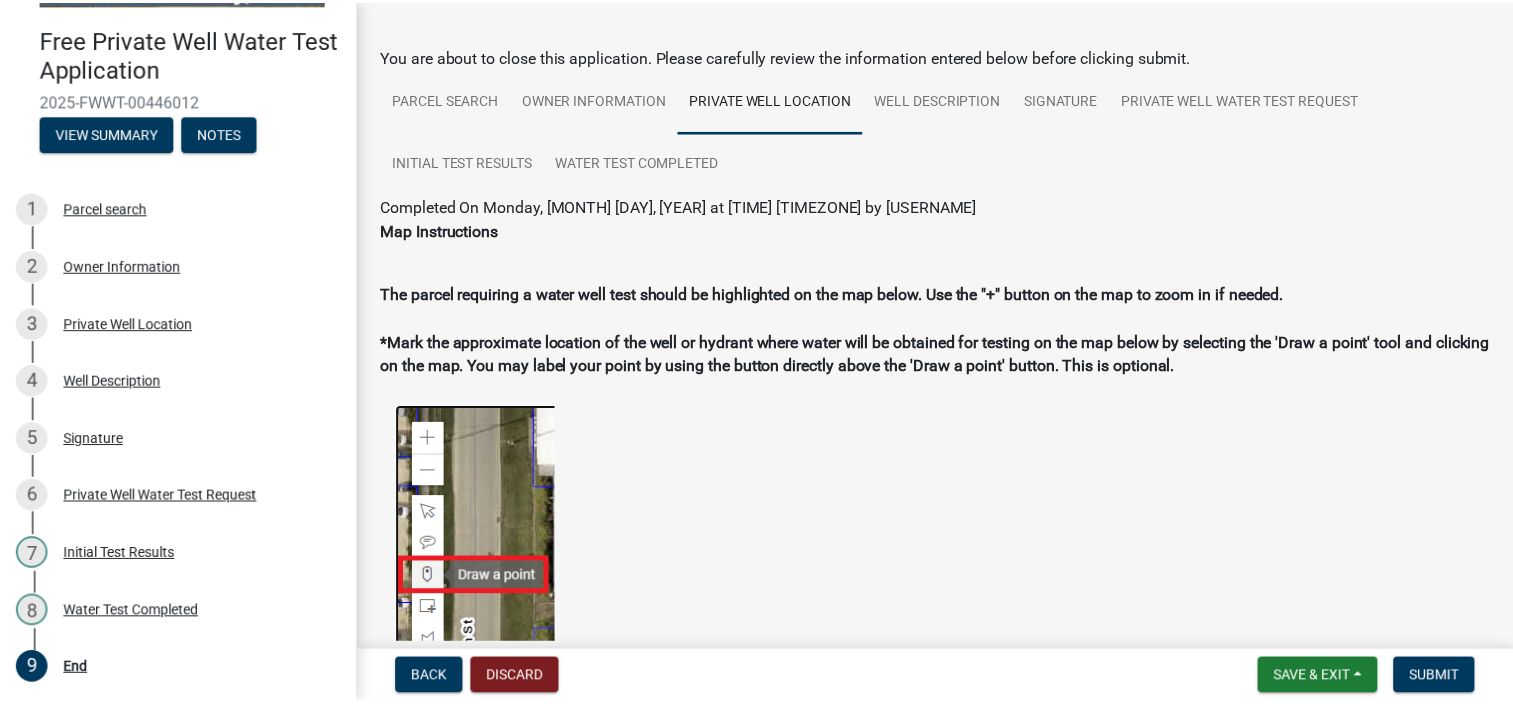 scroll, scrollTop: 0, scrollLeft: 0, axis: both 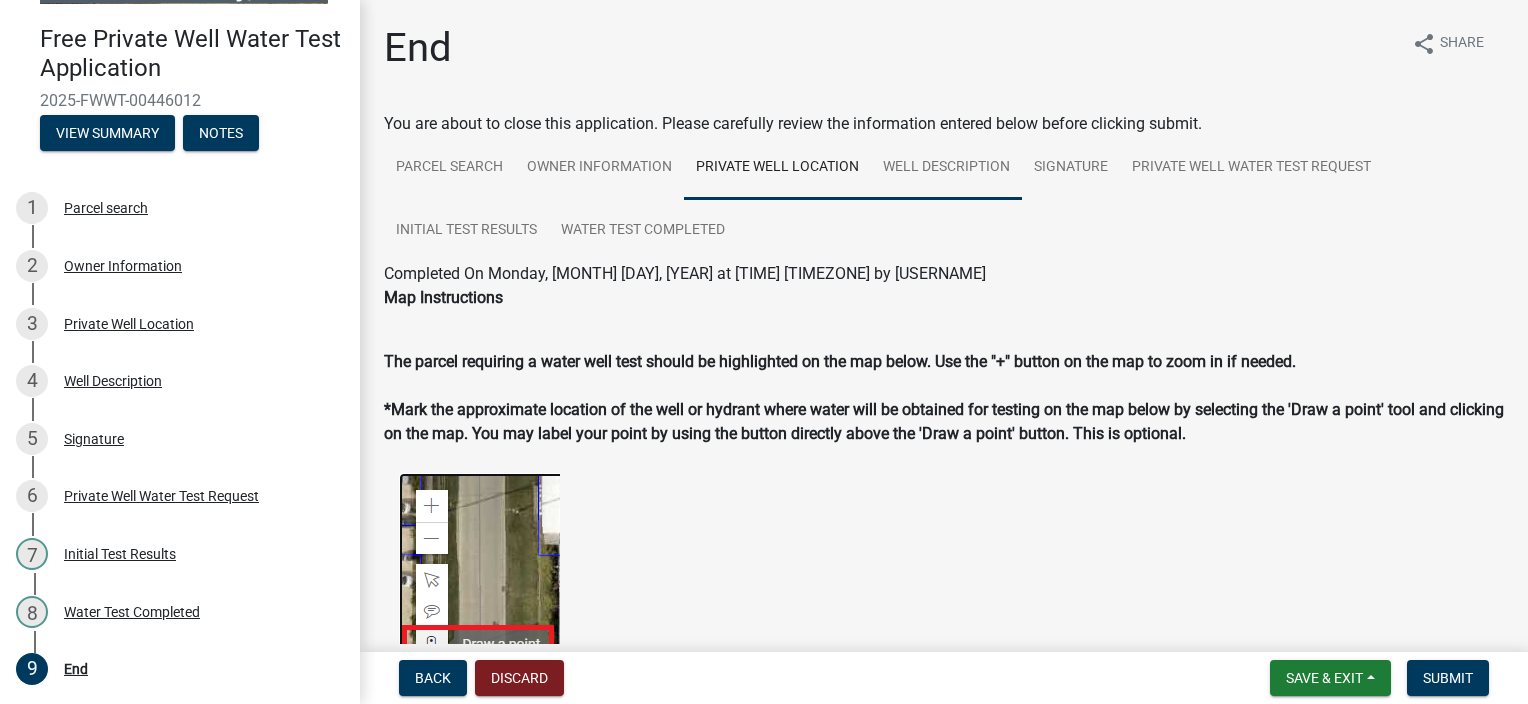 click on "Well Description" at bounding box center [946, 168] 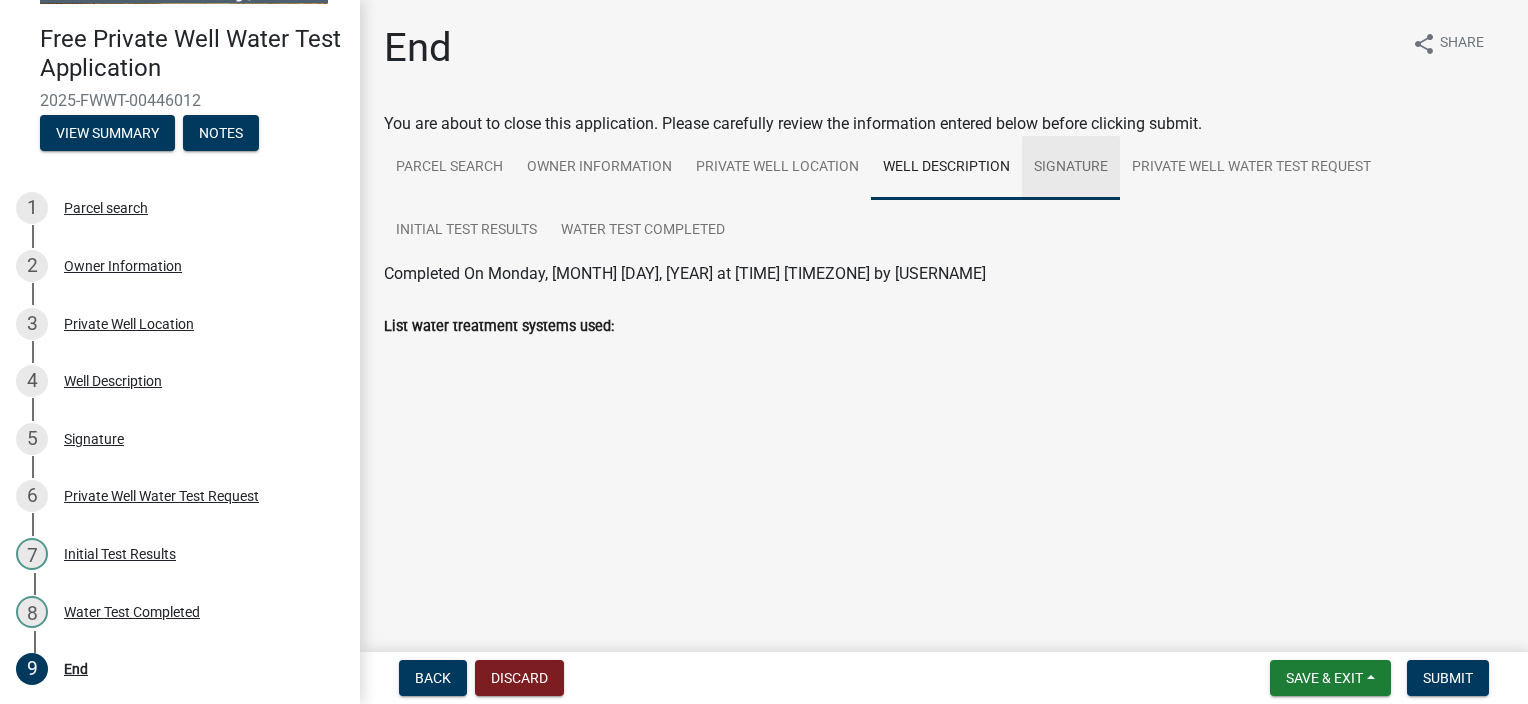 click on "Signature" at bounding box center [1071, 168] 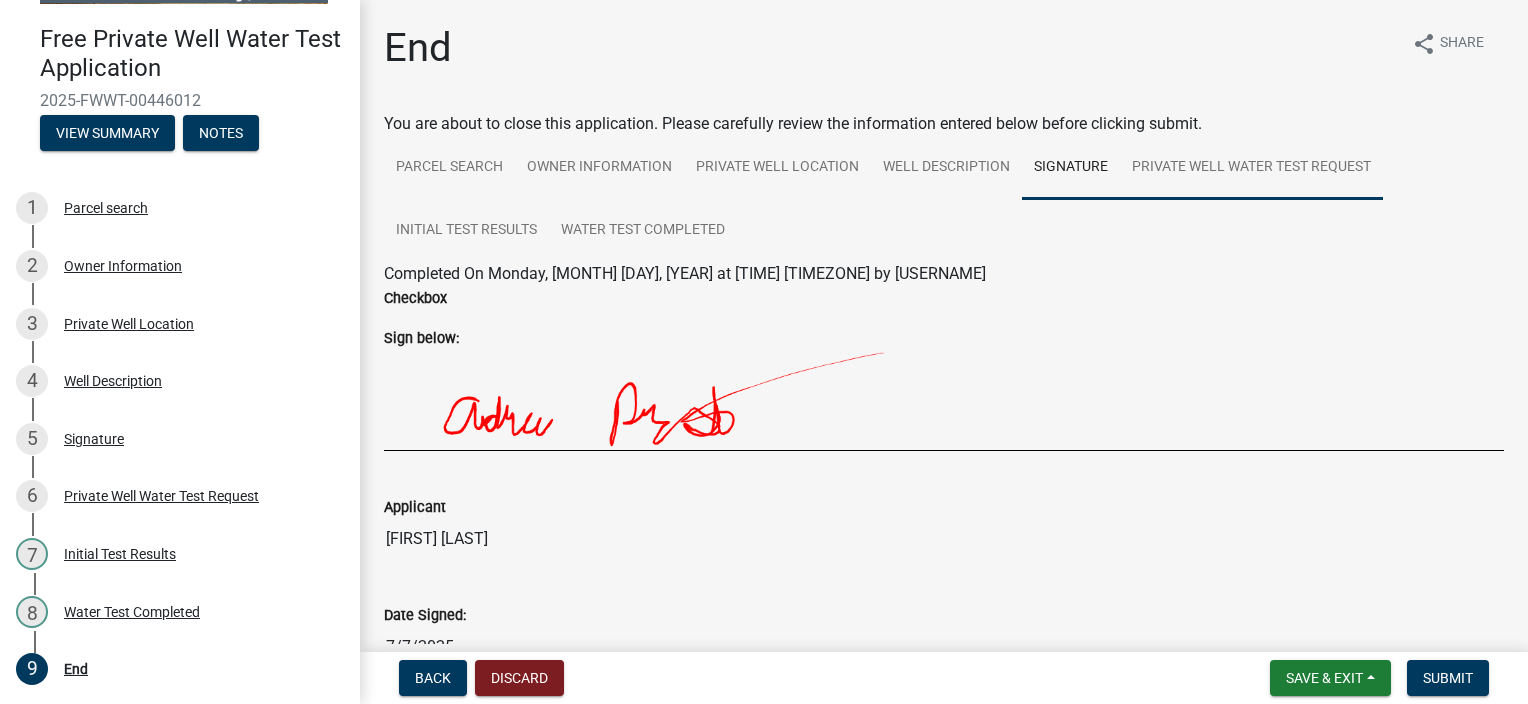 click on "Private Well Water Test Request" at bounding box center (1251, 168) 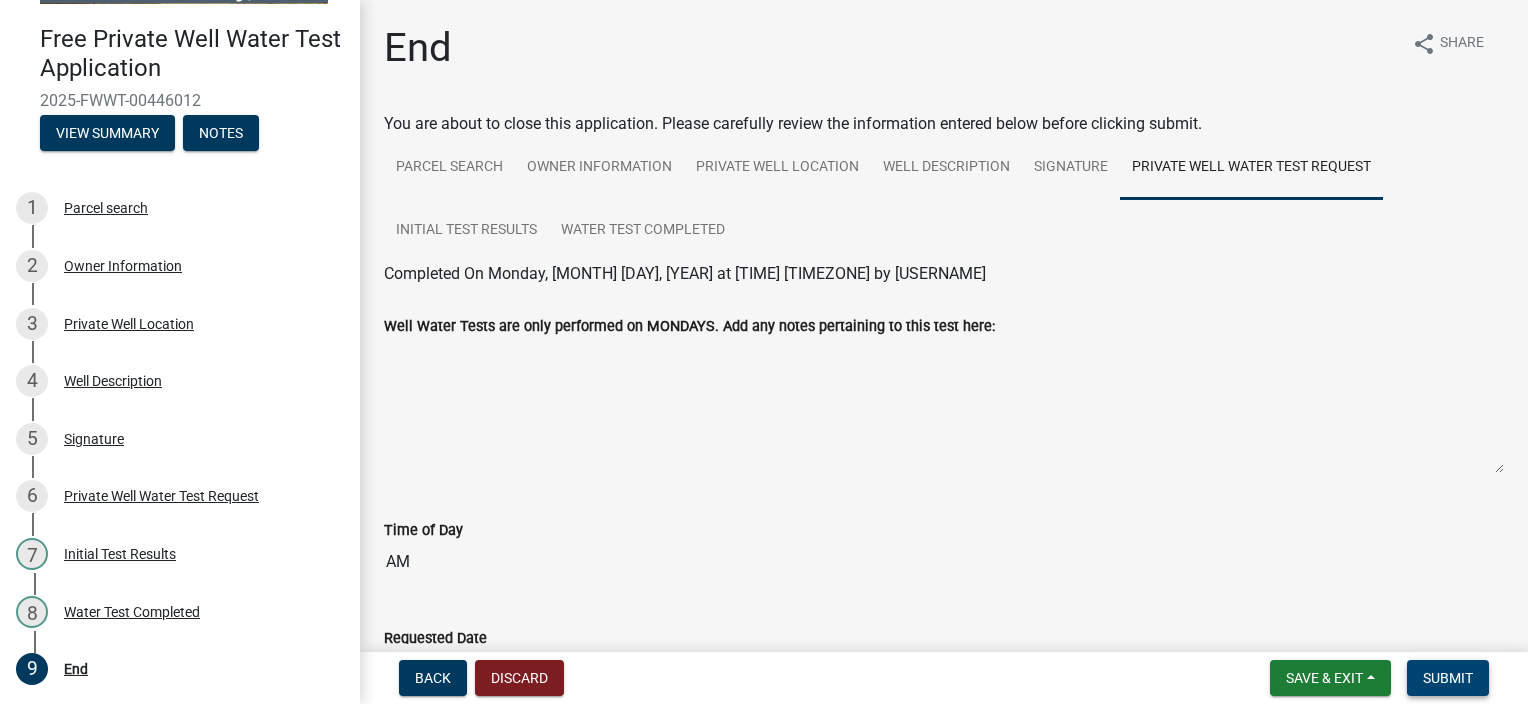 click on "Submit" at bounding box center [1448, 678] 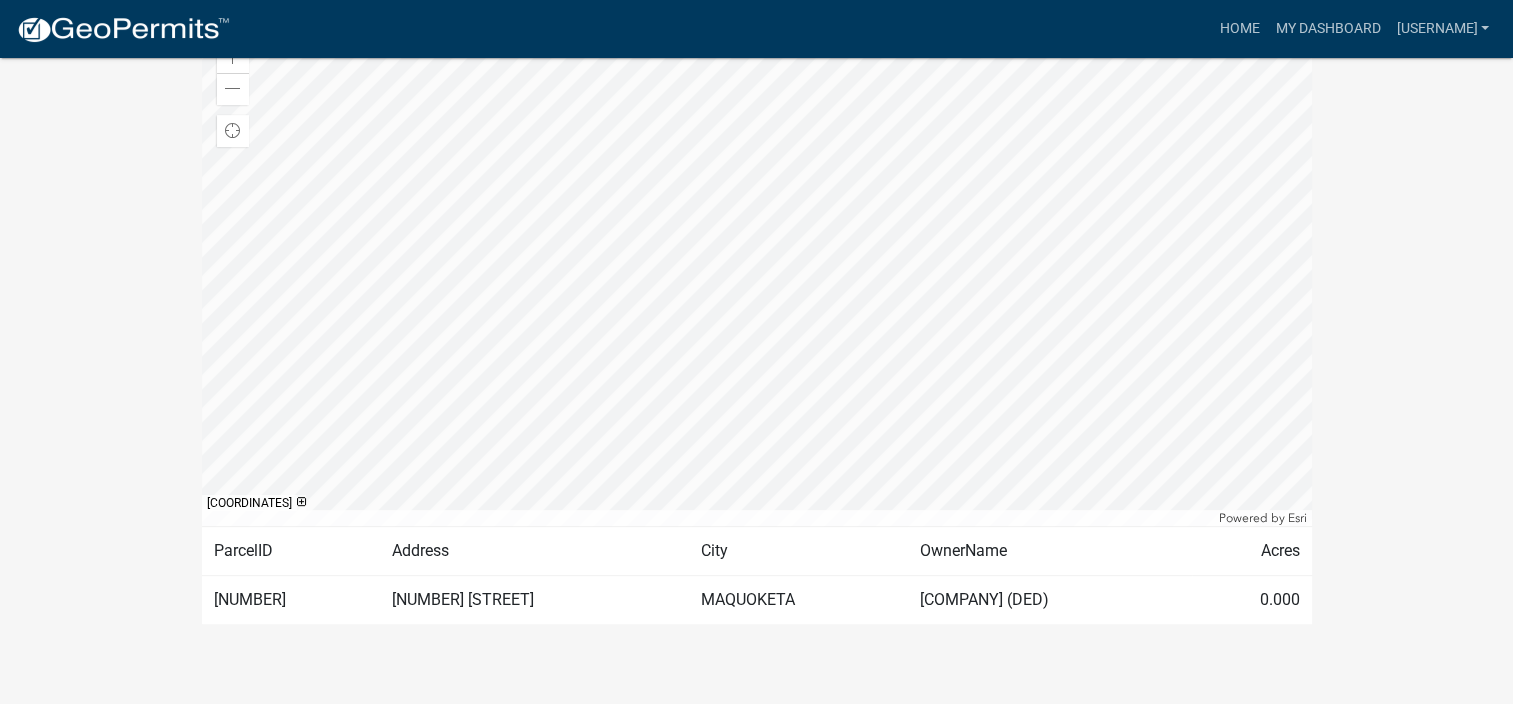 scroll, scrollTop: 152, scrollLeft: 0, axis: vertical 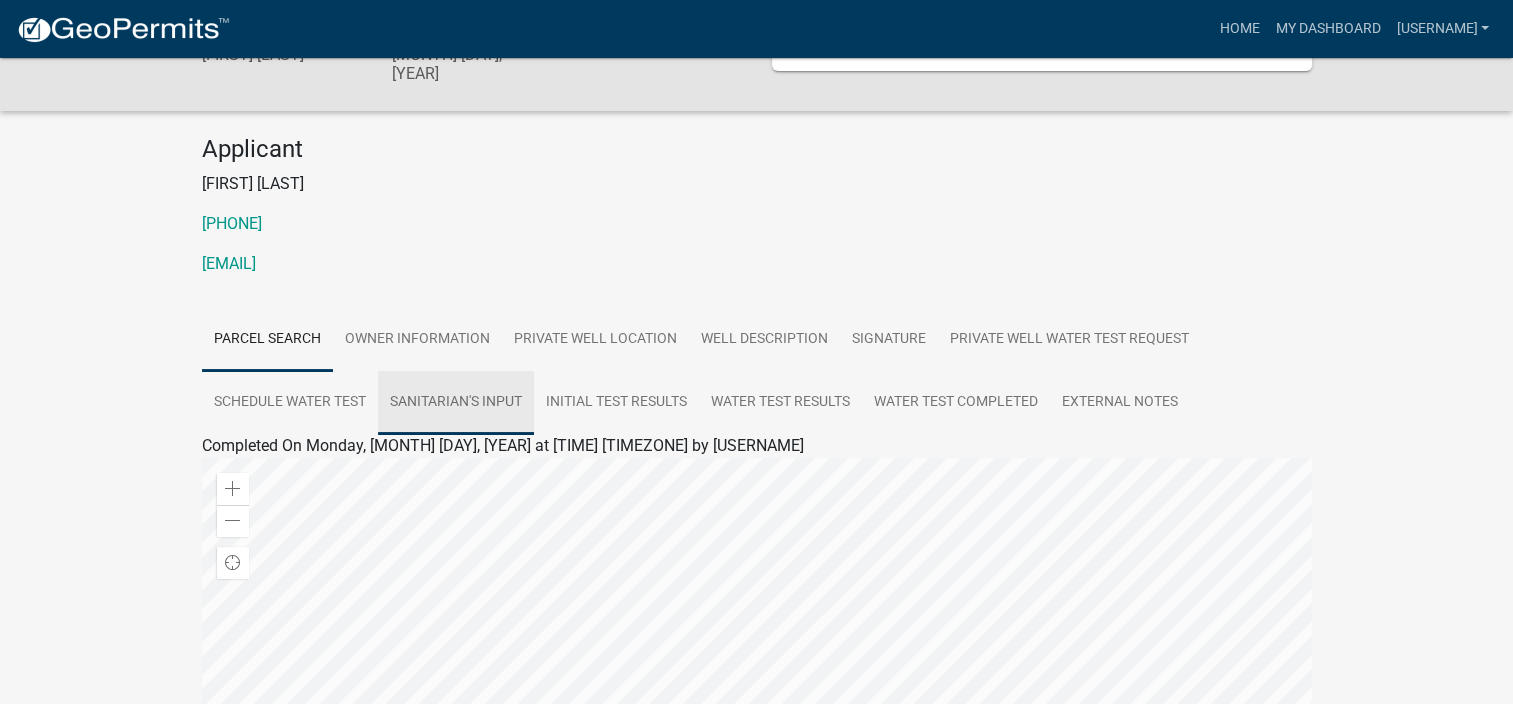 click on "Sanitarian's Input" at bounding box center [456, 403] 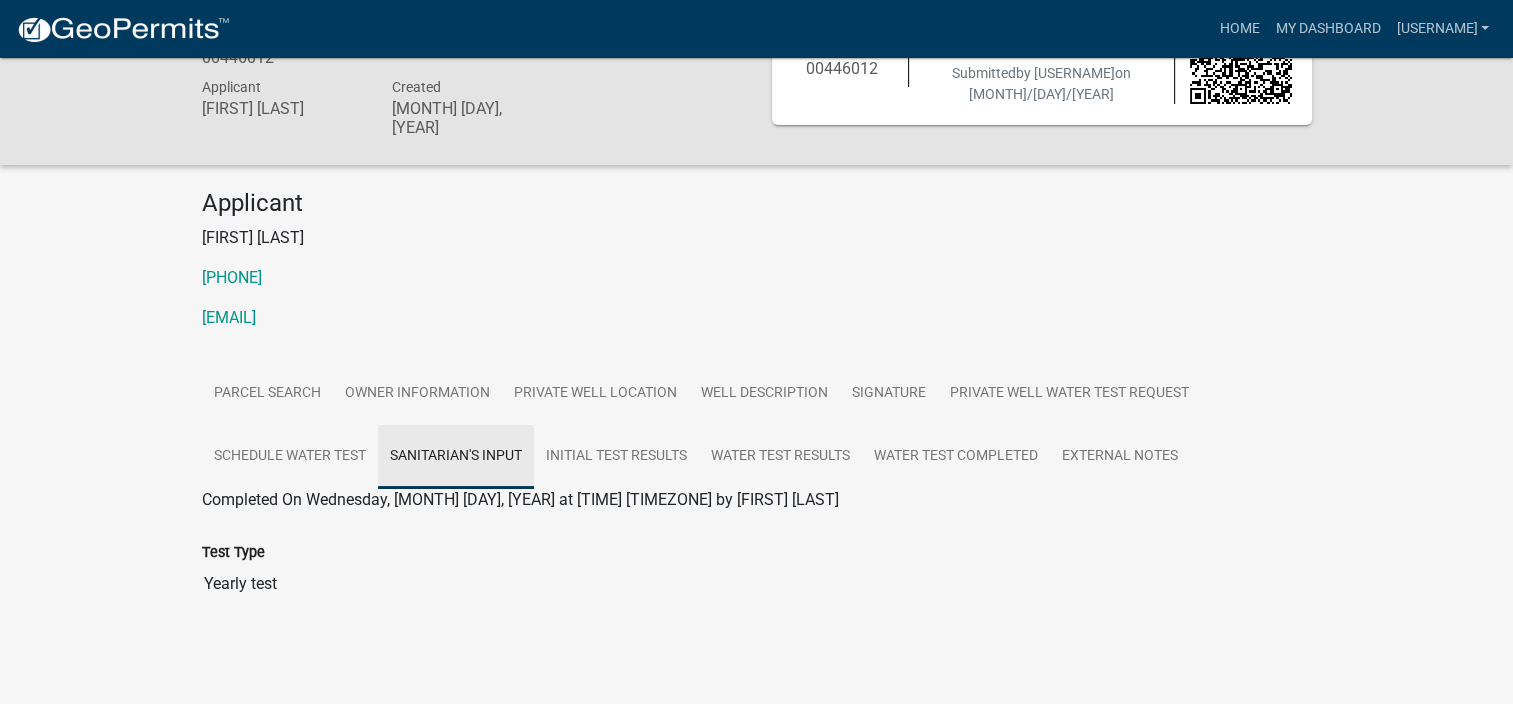 scroll, scrollTop: 78, scrollLeft: 0, axis: vertical 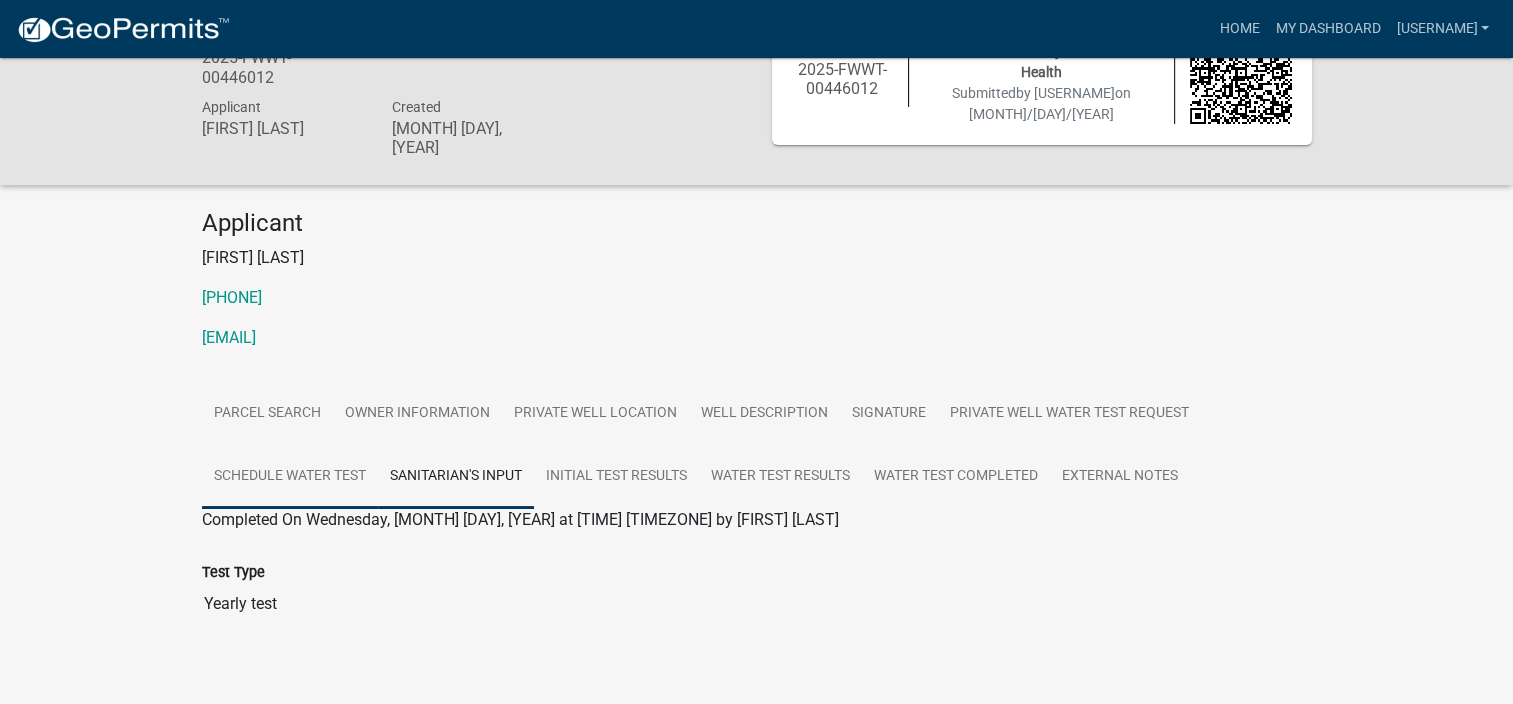 click on "Schedule Water Test" at bounding box center (290, 477) 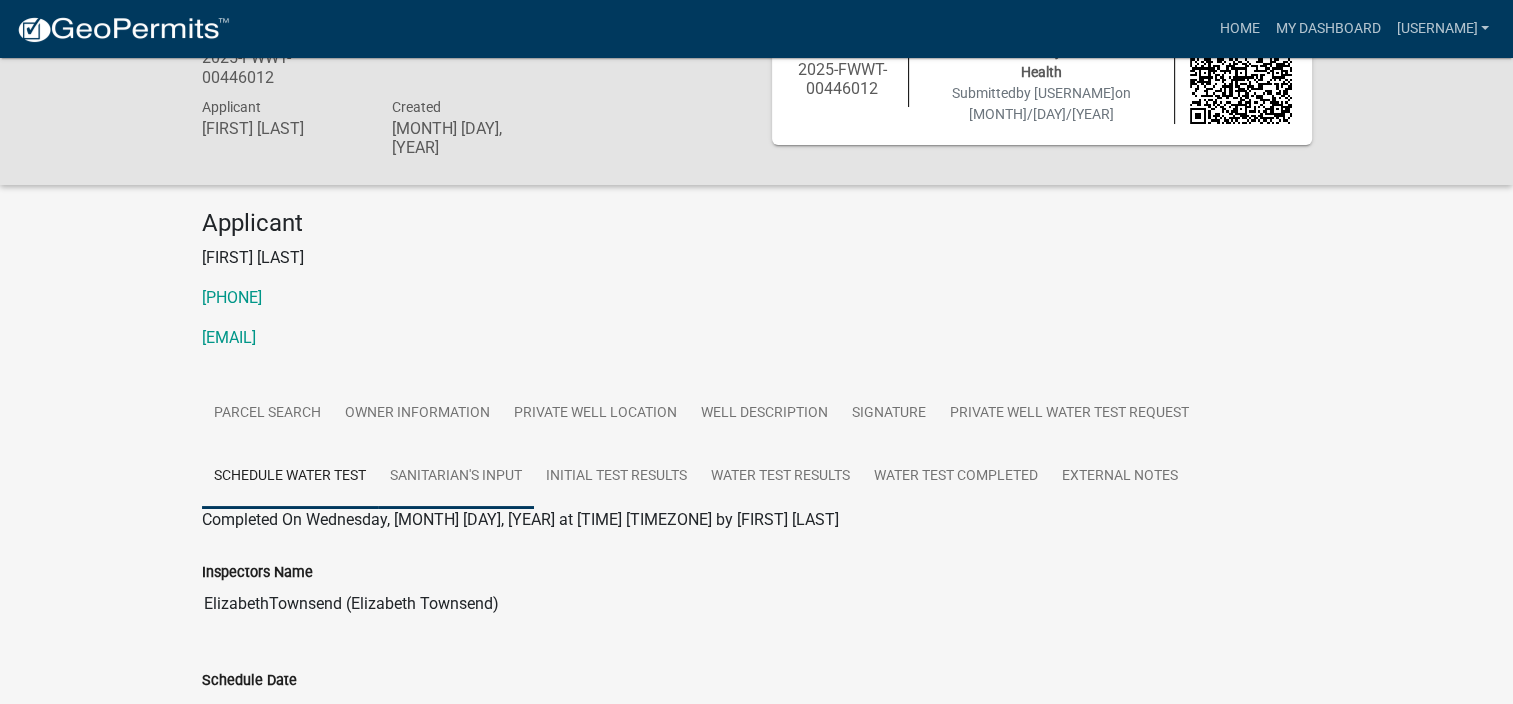 scroll, scrollTop: 186, scrollLeft: 0, axis: vertical 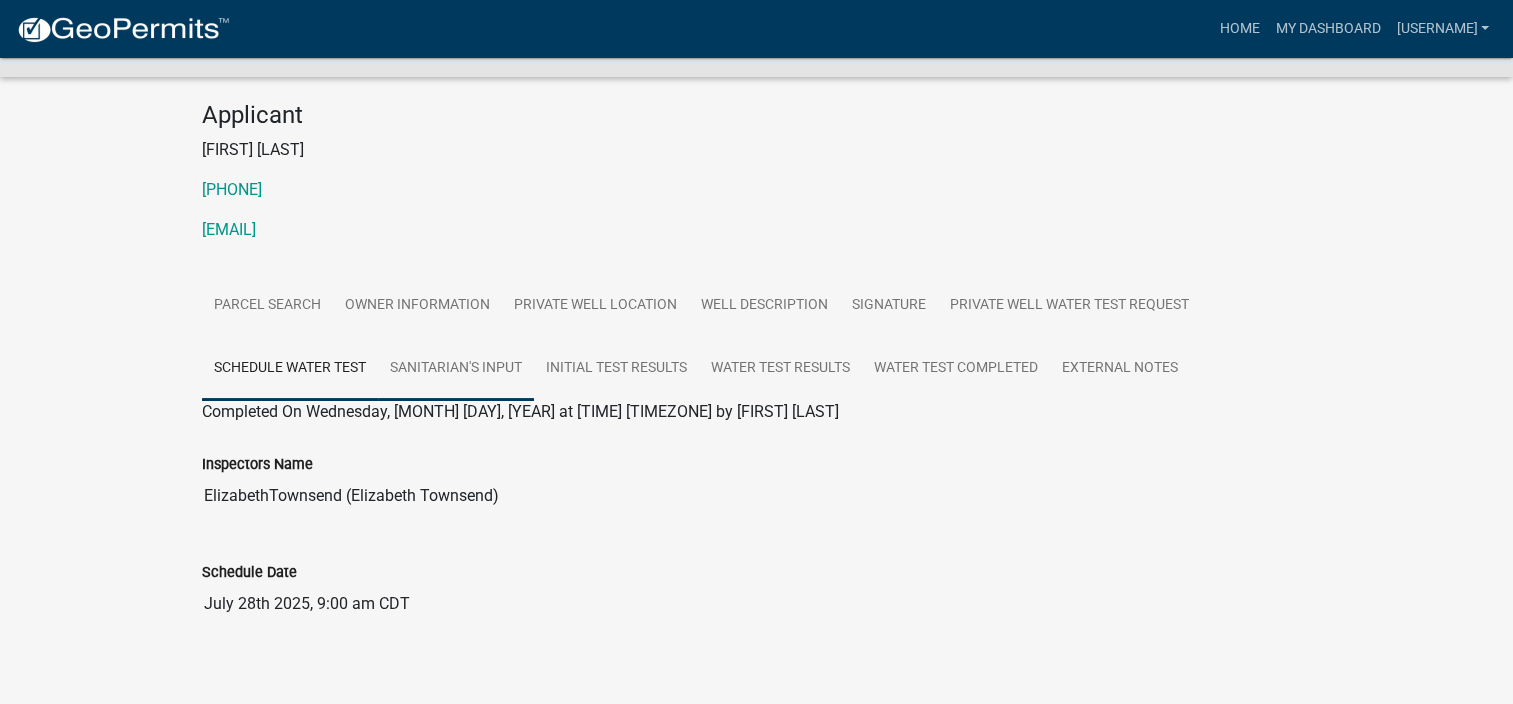 click on "Sanitarian's Input" at bounding box center [456, 369] 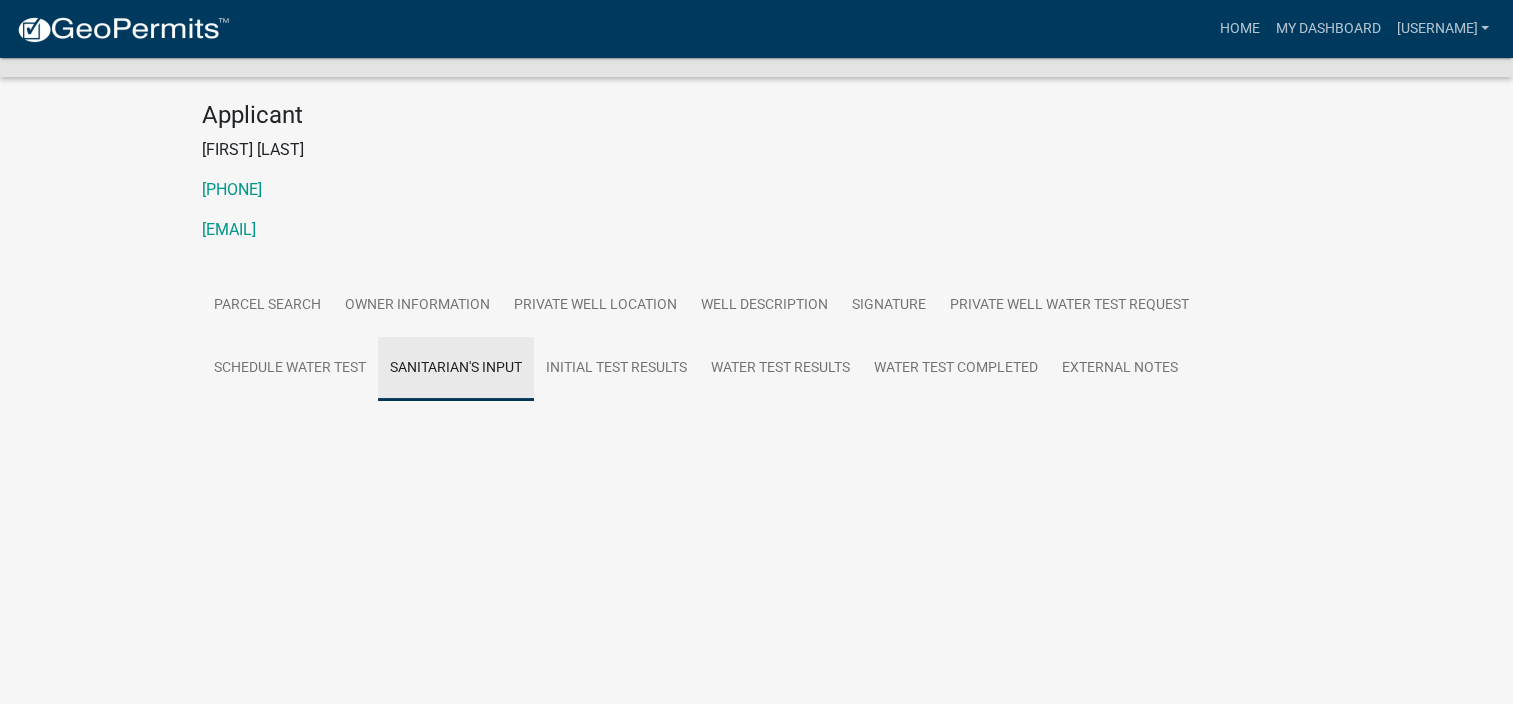 scroll, scrollTop: 78, scrollLeft: 0, axis: vertical 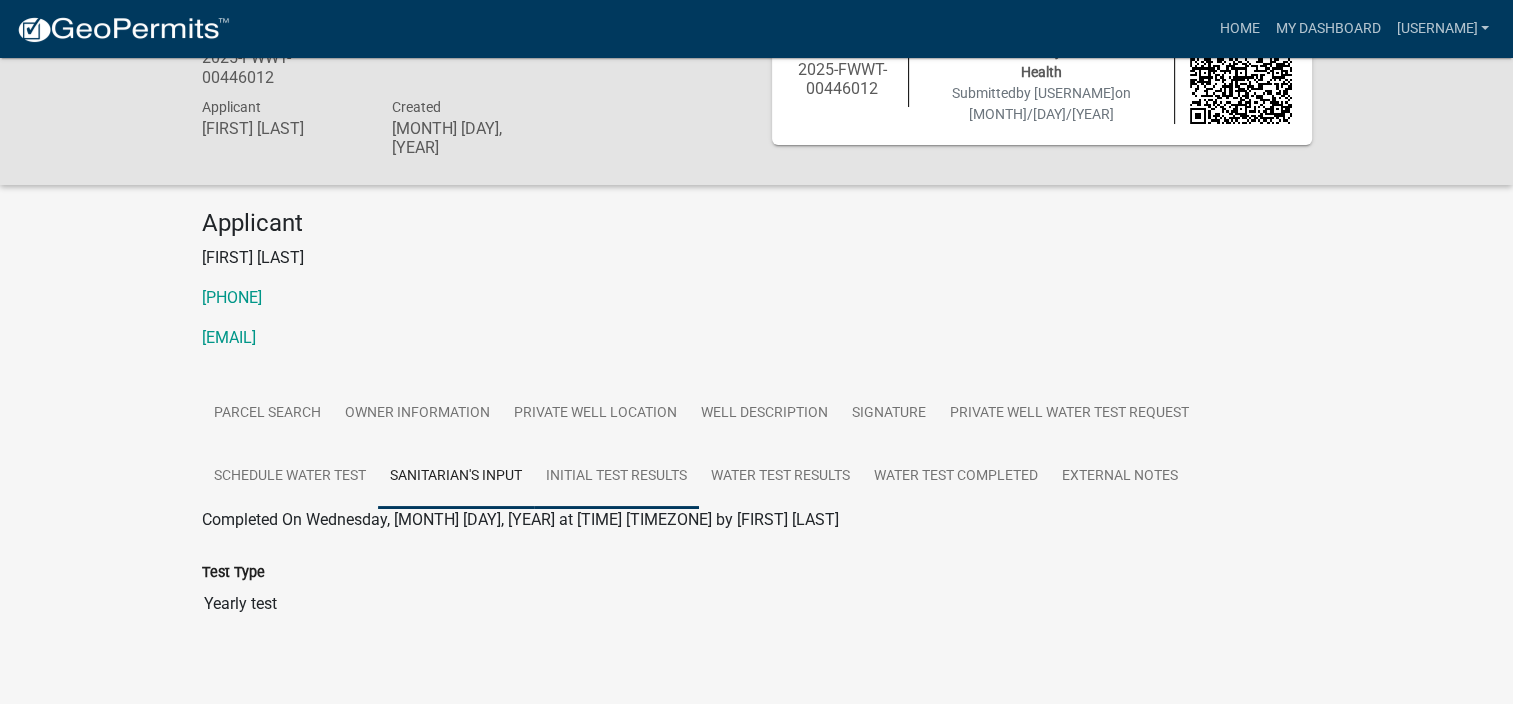 click on "Initial Test Results" at bounding box center [616, 477] 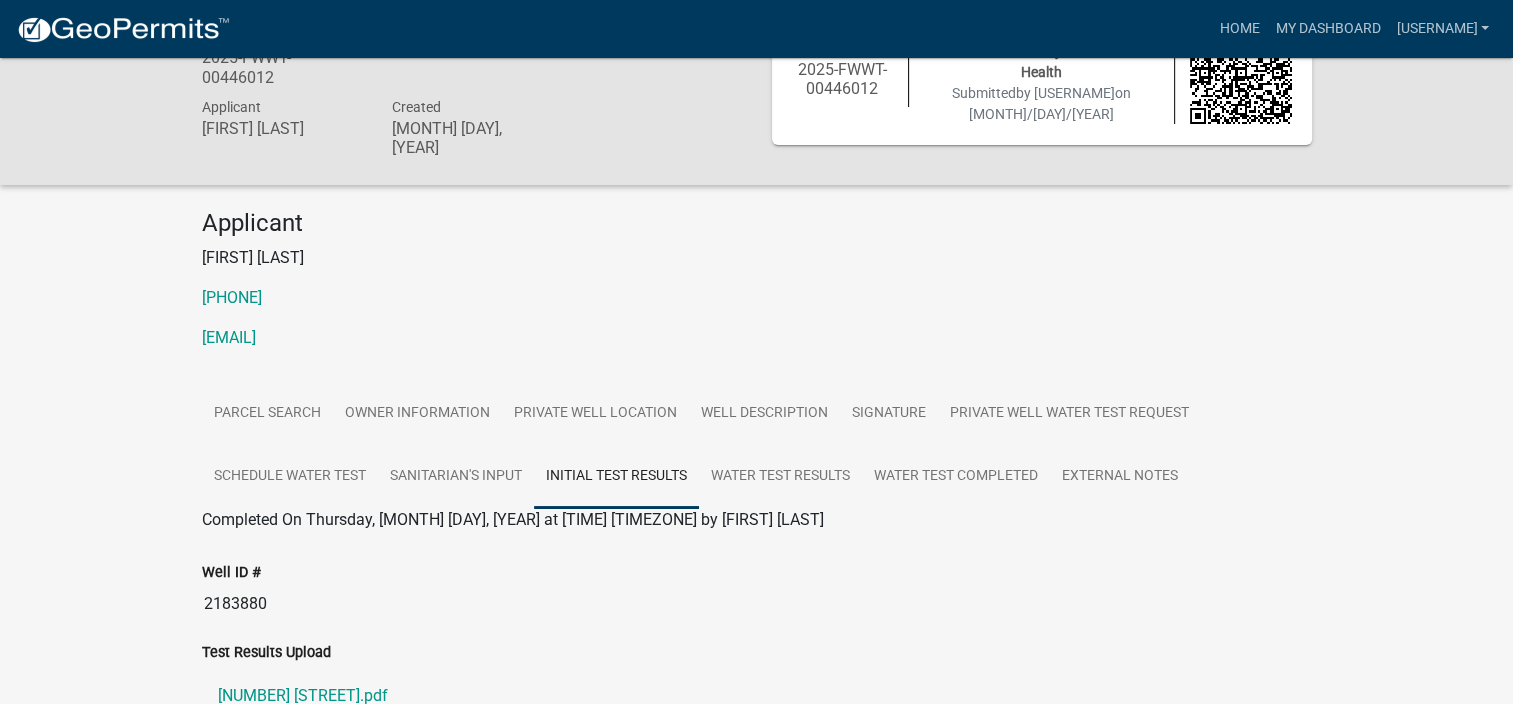scroll, scrollTop: 182, scrollLeft: 0, axis: vertical 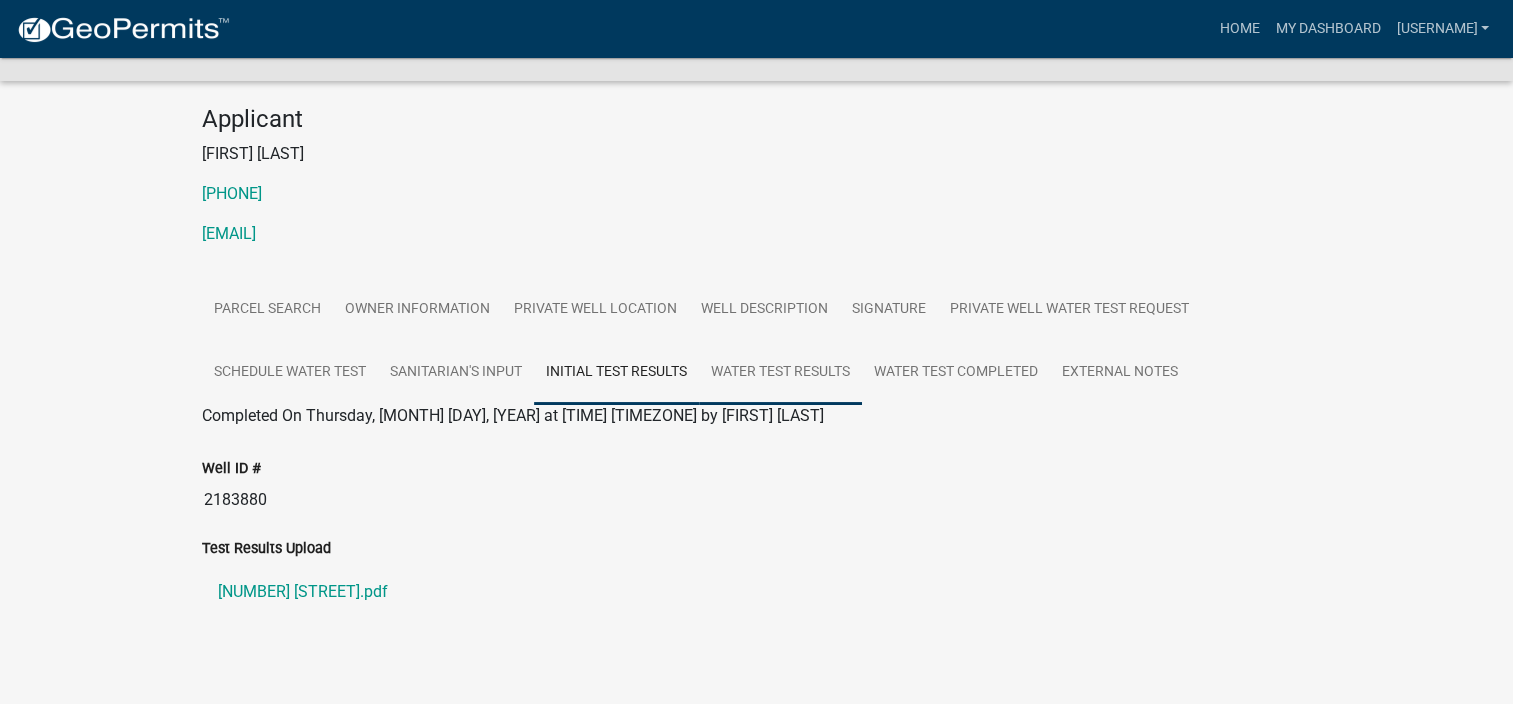 click on "Water test results" at bounding box center [780, 373] 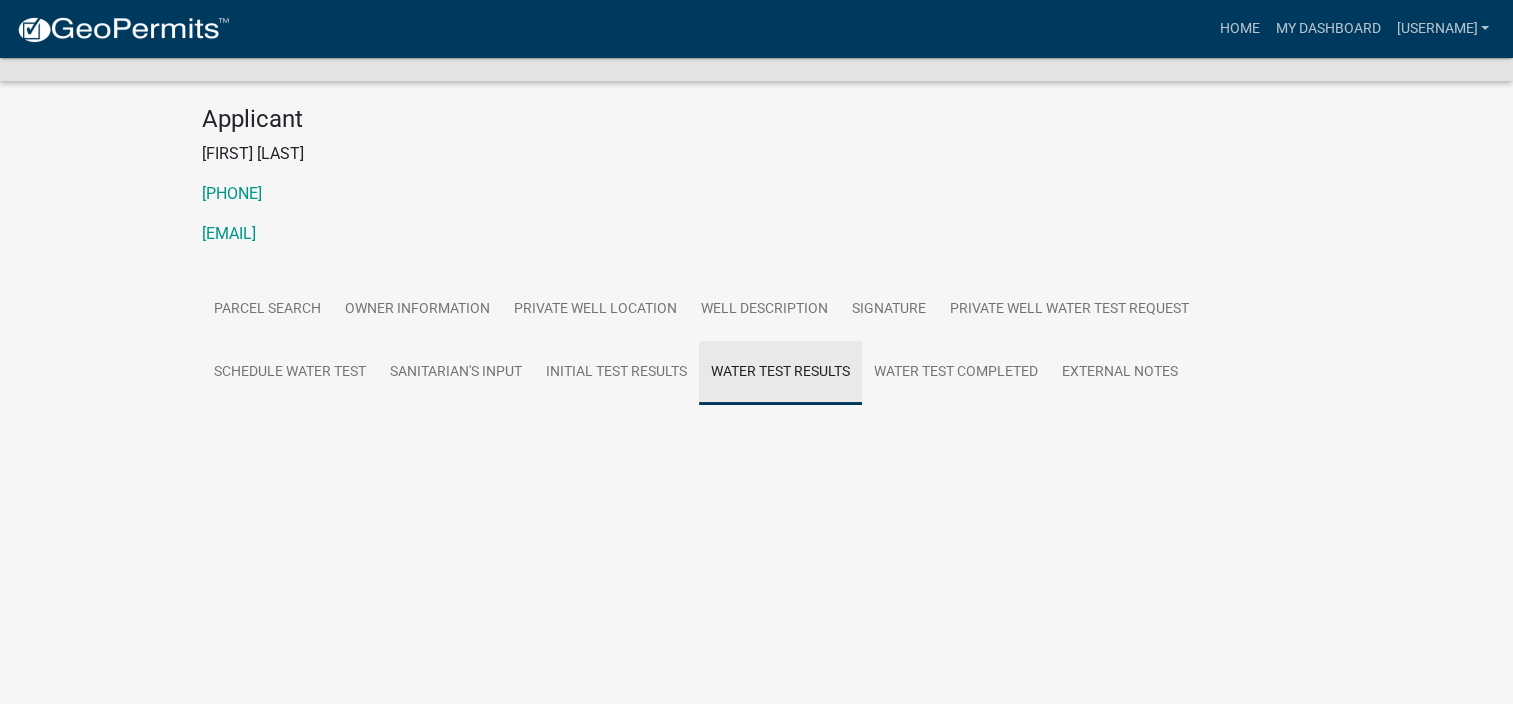 scroll, scrollTop: 58, scrollLeft: 0, axis: vertical 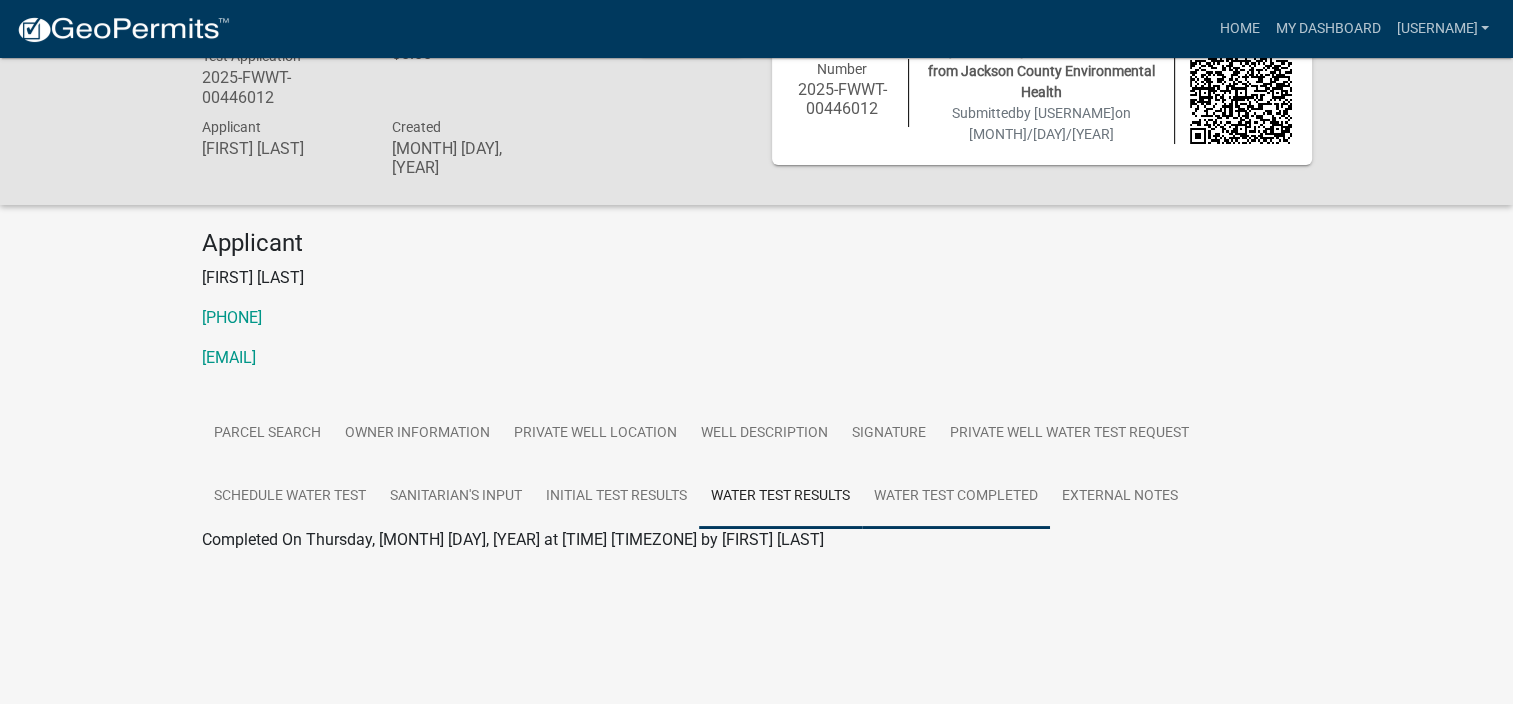 click on "Water Test Completed" at bounding box center [956, 497] 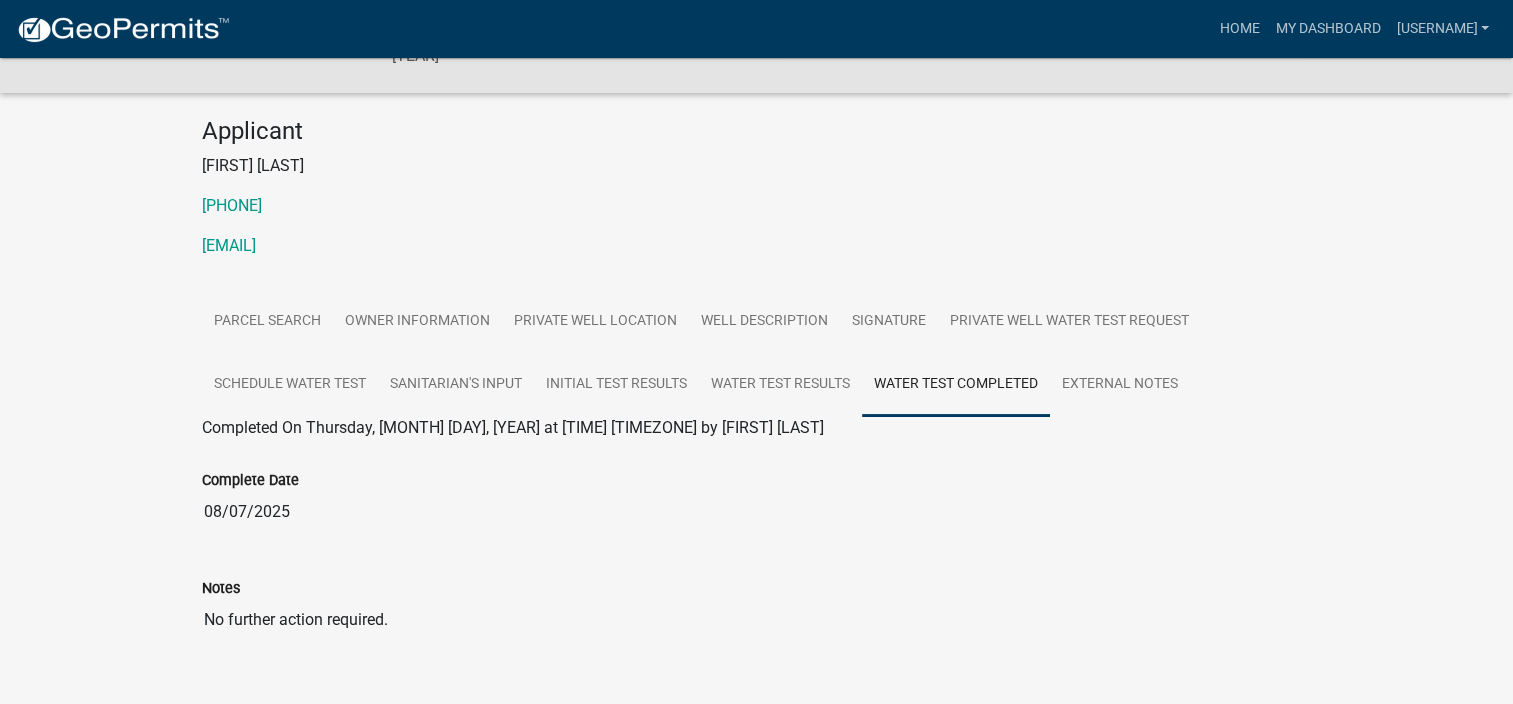 scroll, scrollTop: 172, scrollLeft: 0, axis: vertical 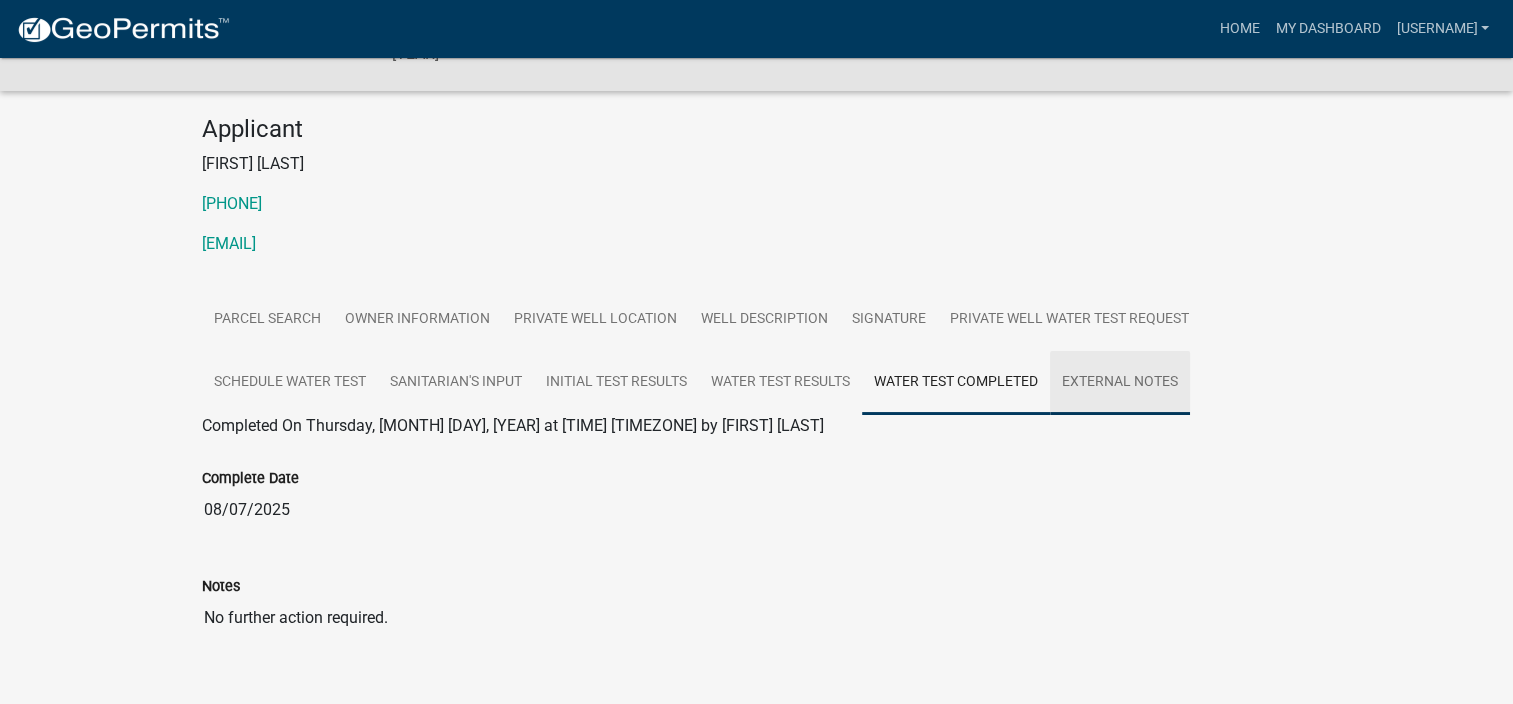 click on "External Notes" at bounding box center [1120, 383] 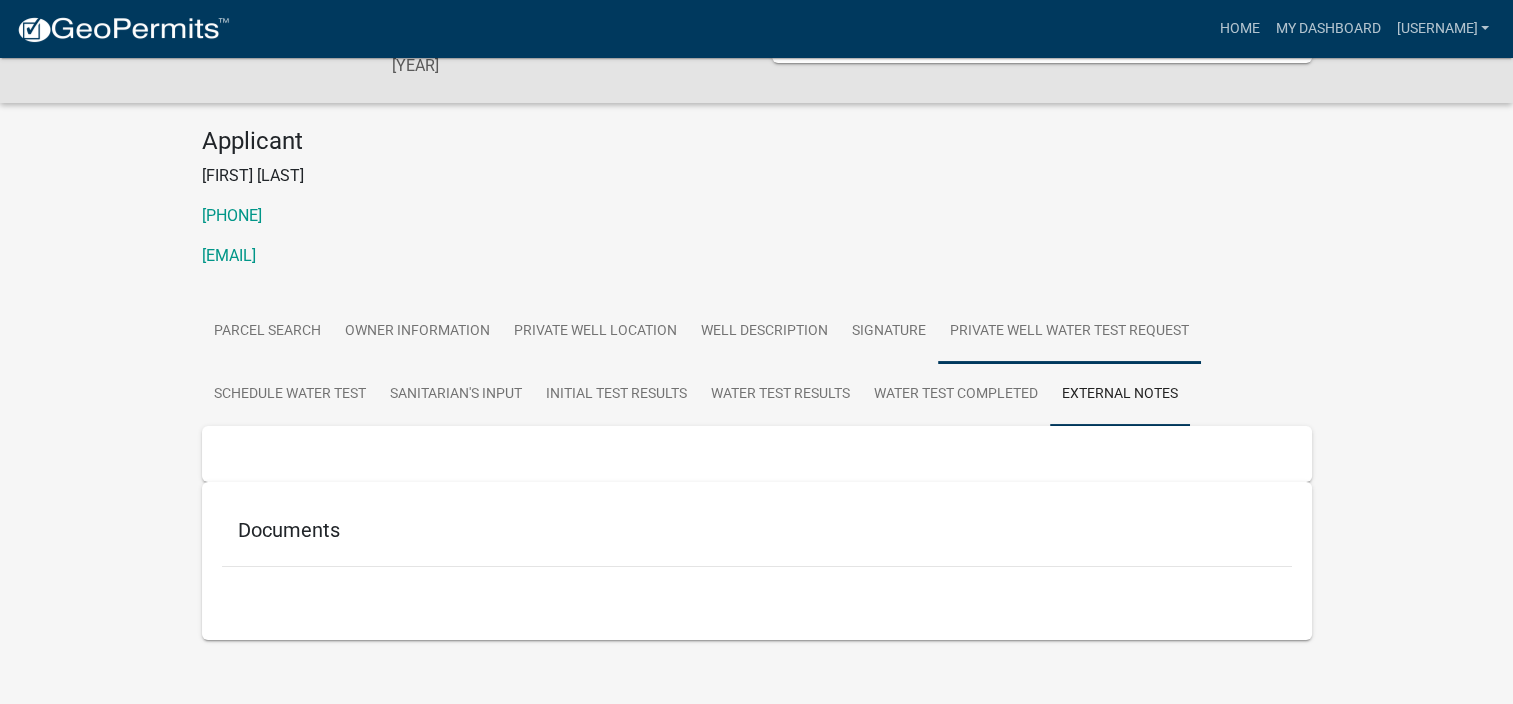 scroll, scrollTop: 0, scrollLeft: 0, axis: both 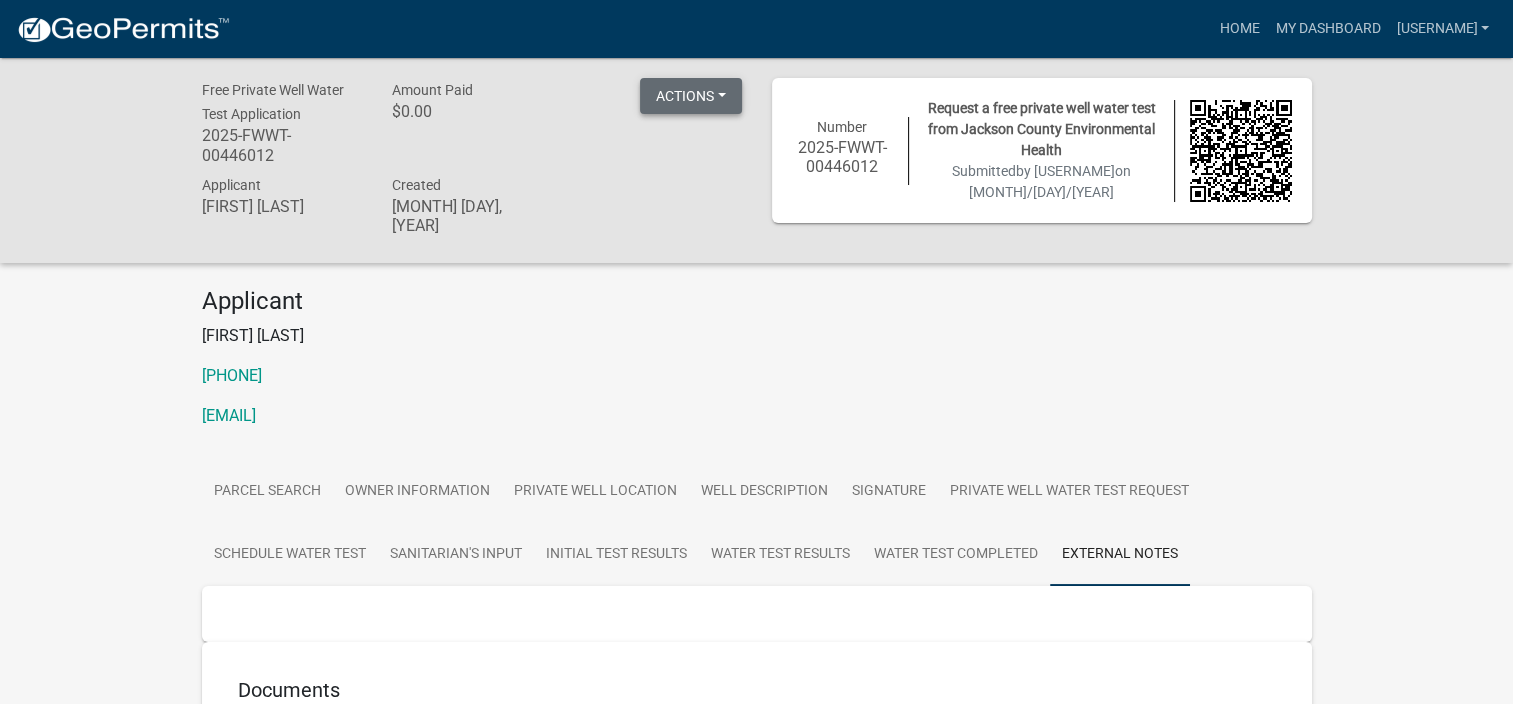 click on "Actions" at bounding box center (691, 96) 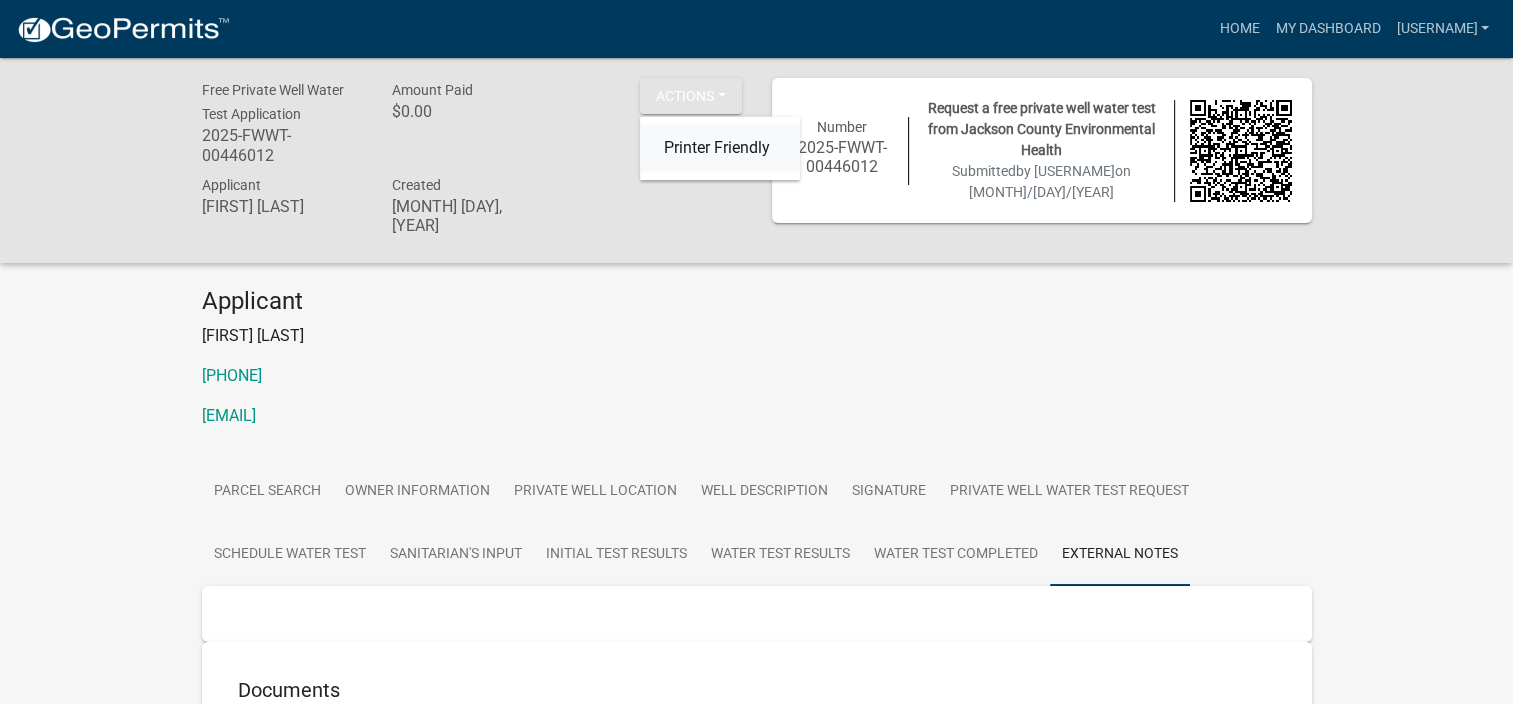 click on "Printer Friendly" 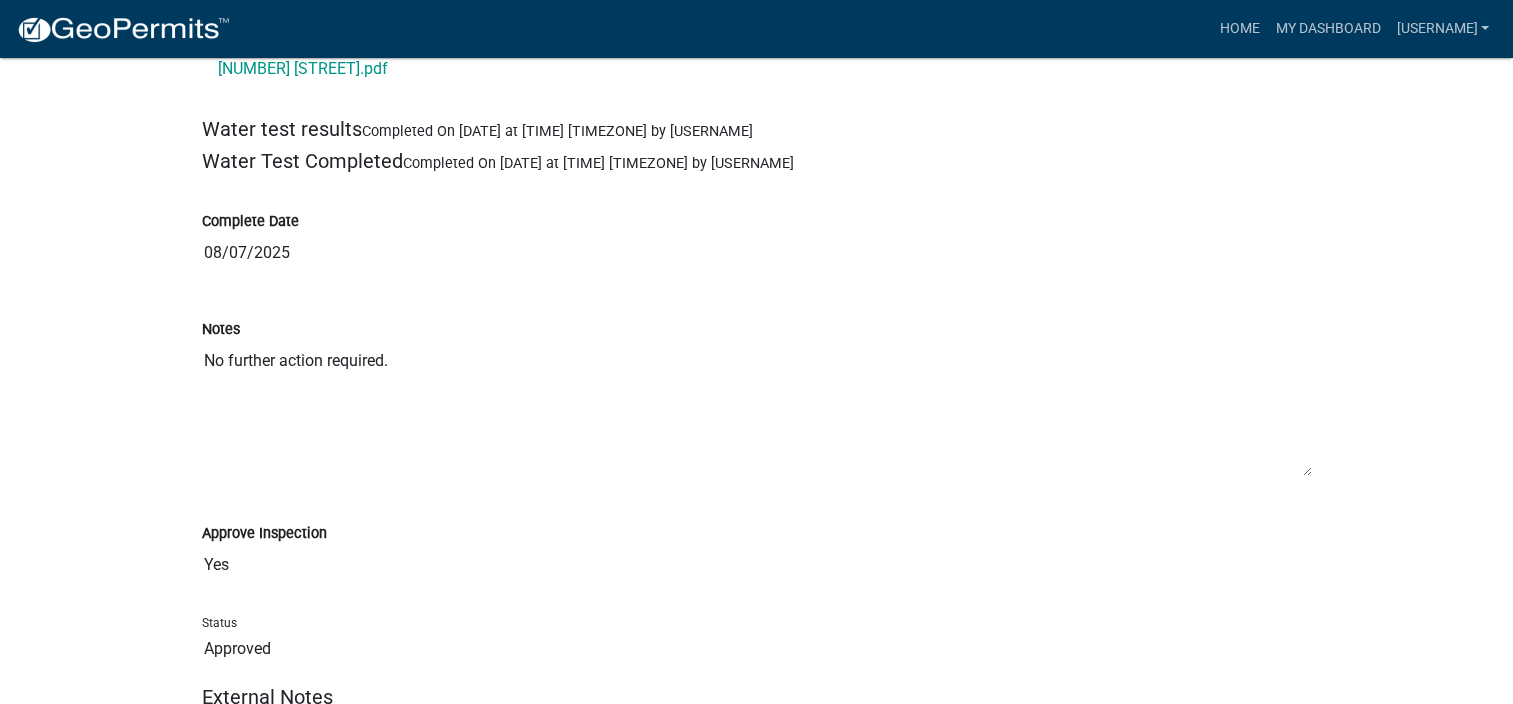 scroll, scrollTop: 6009, scrollLeft: 0, axis: vertical 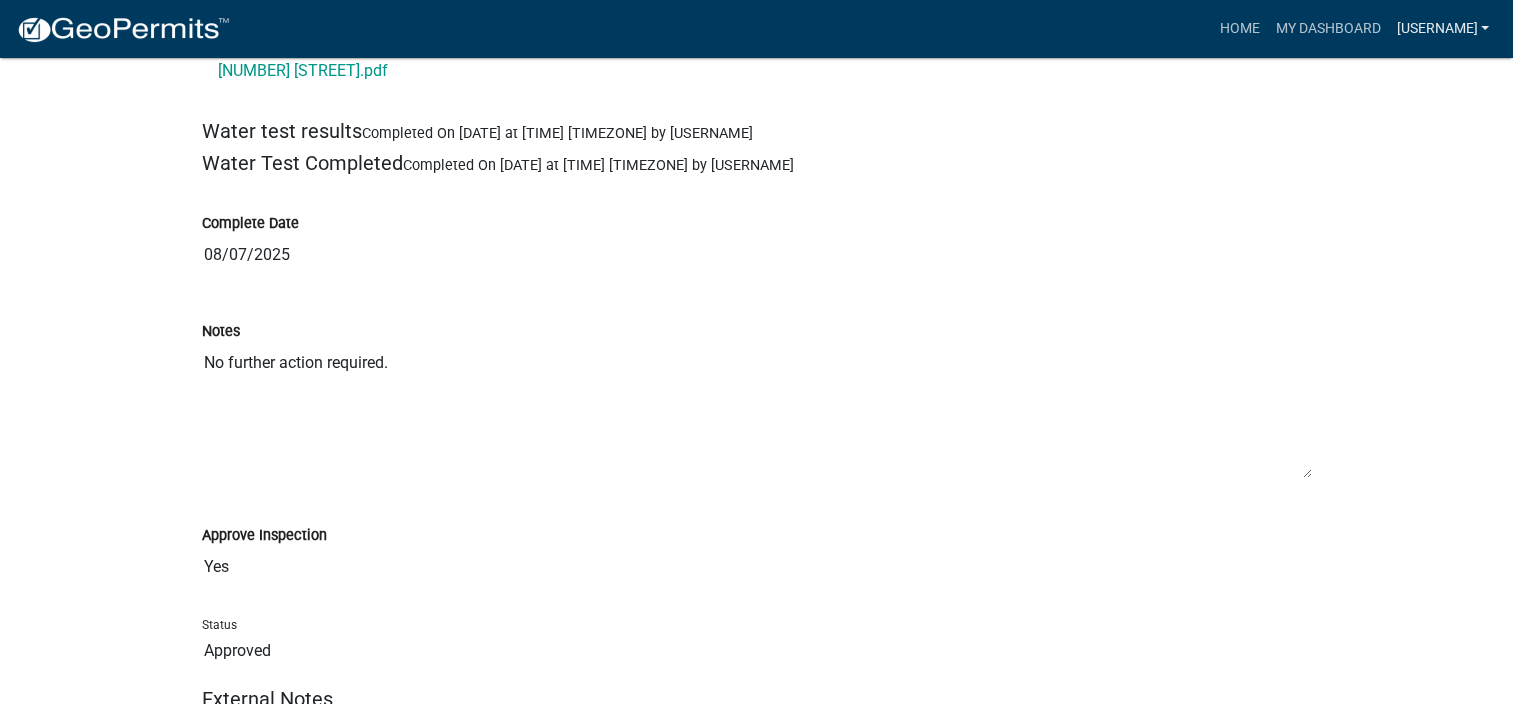 click on "[USERNAME]" at bounding box center (1442, 29) 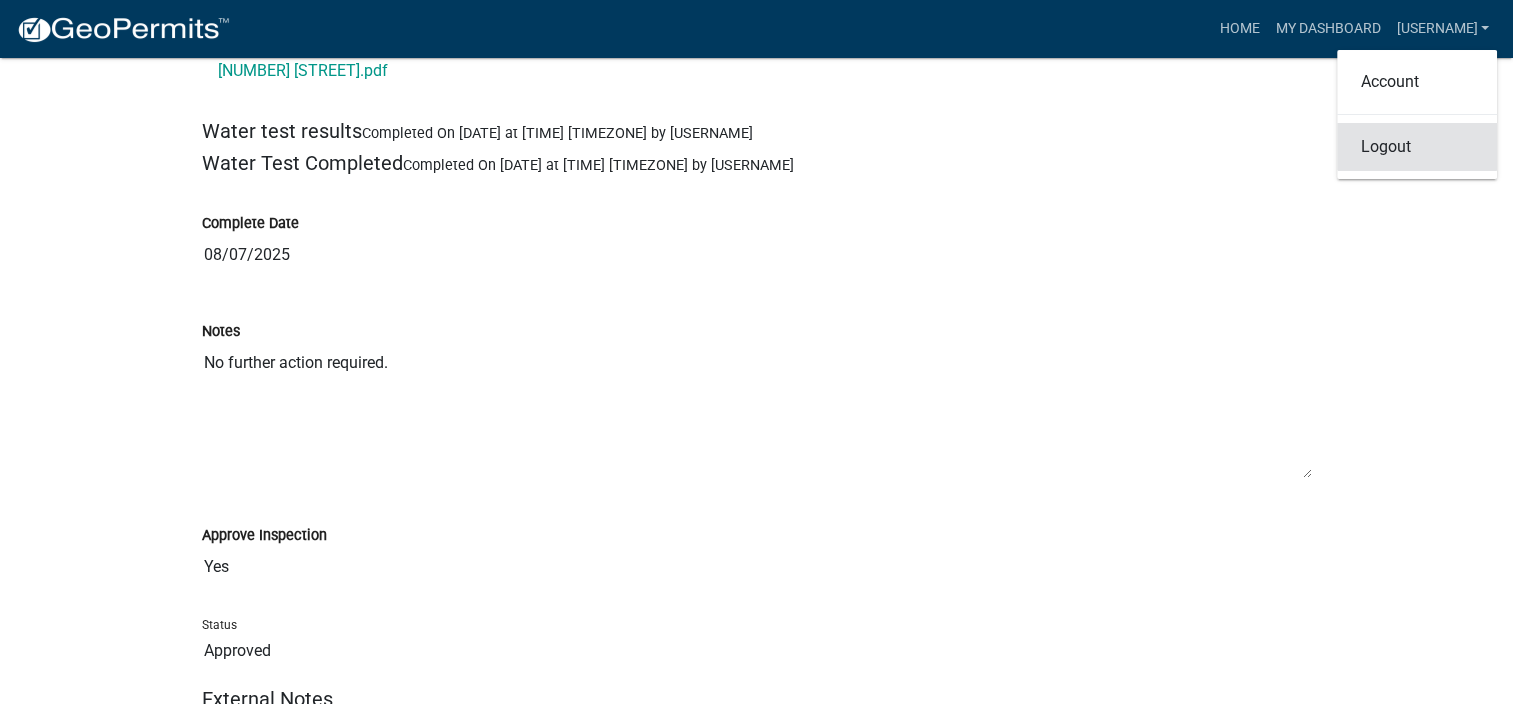 click on "Logout" at bounding box center (1417, 147) 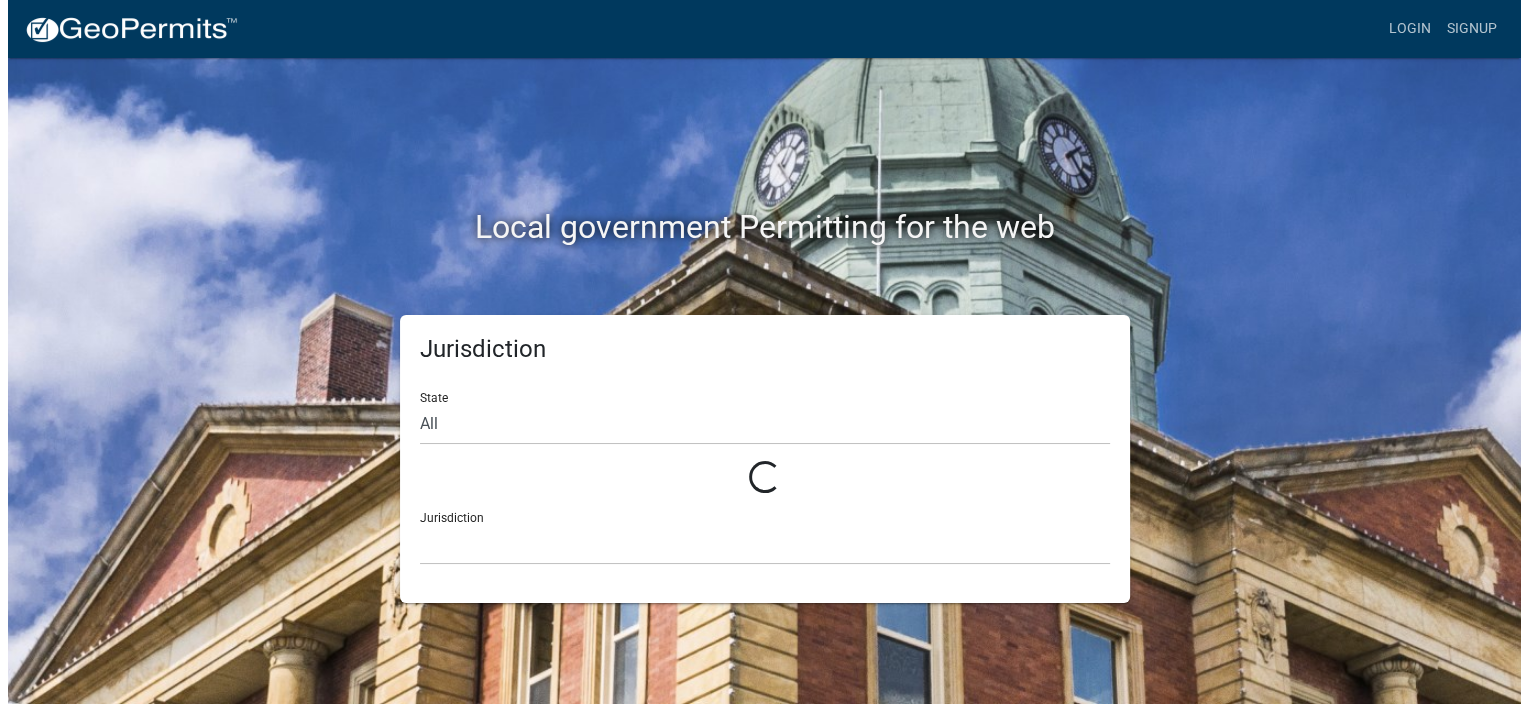 scroll, scrollTop: 0, scrollLeft: 0, axis: both 